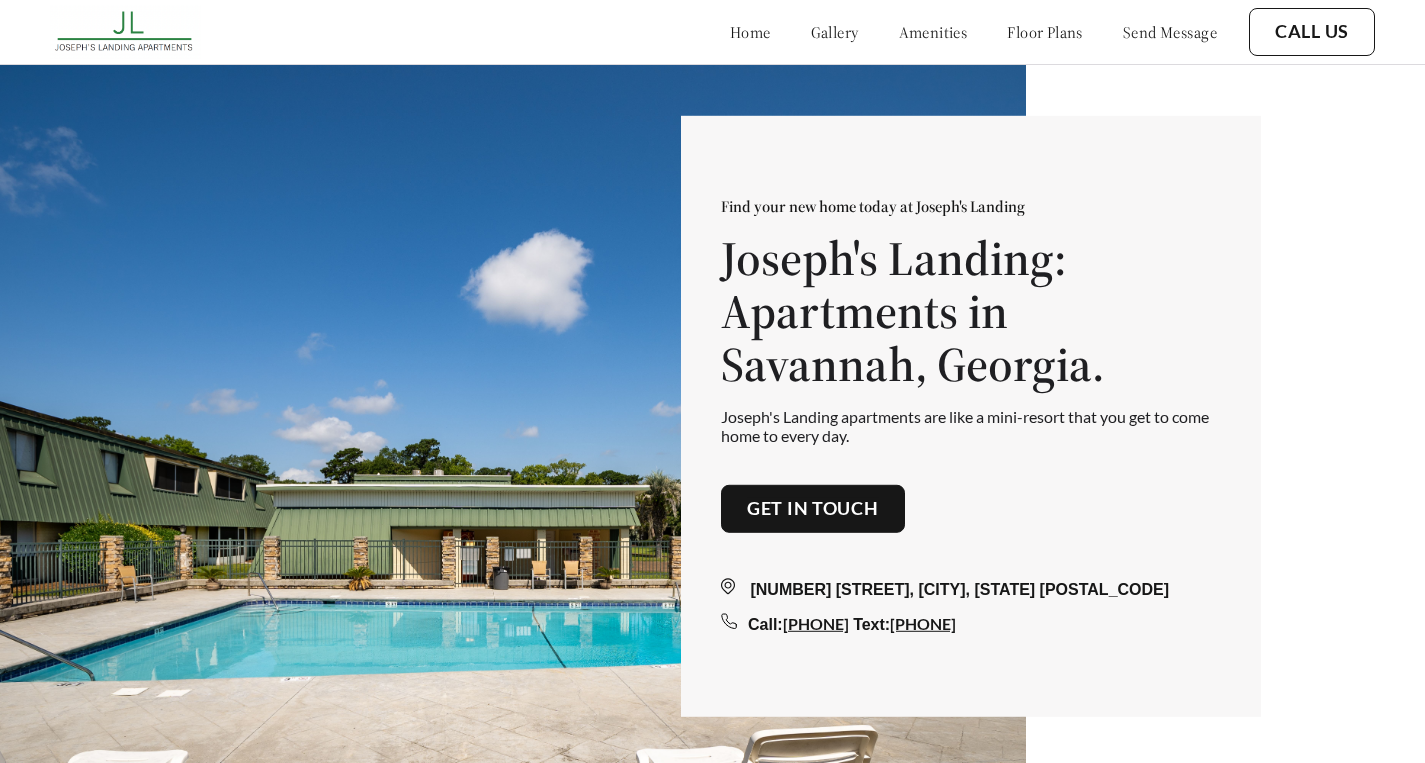 scroll, scrollTop: 0, scrollLeft: 0, axis: both 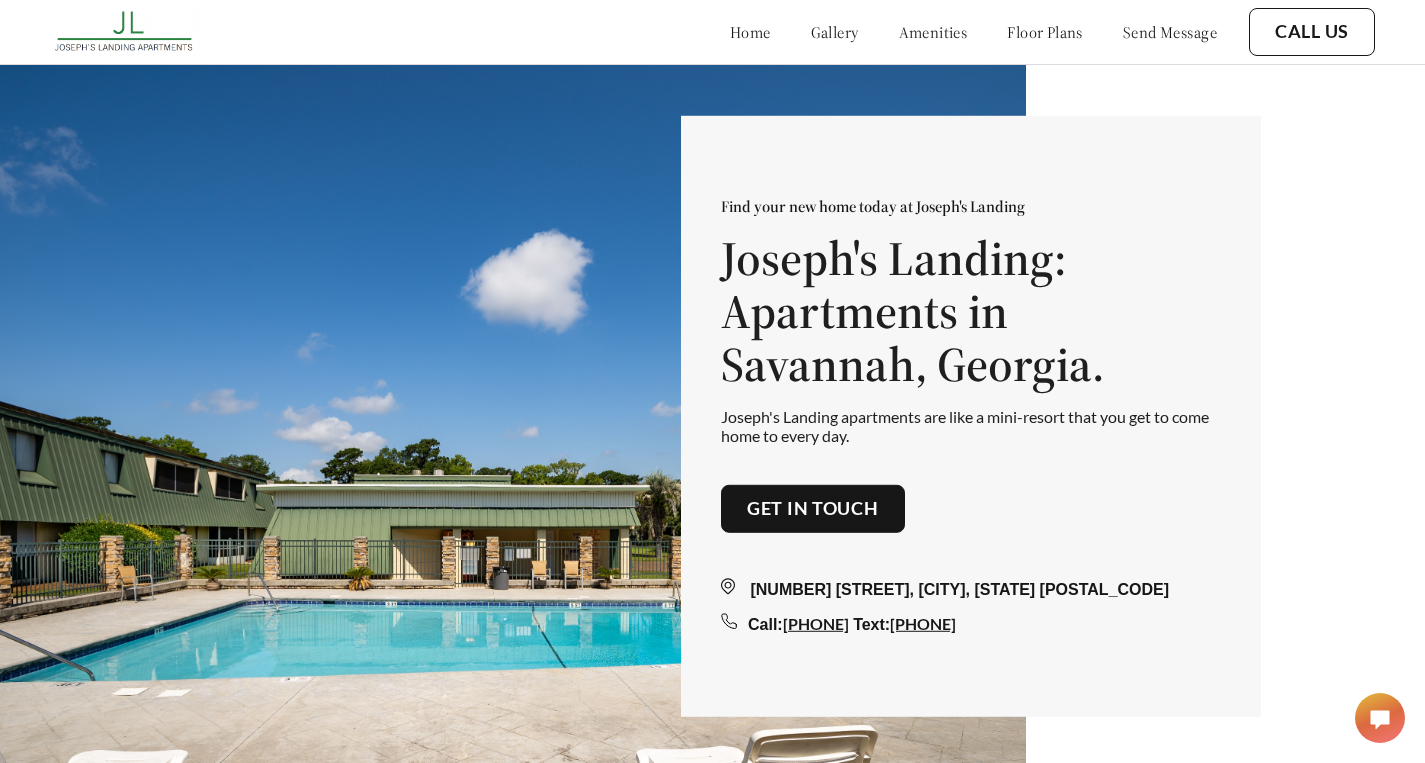 click on "floor plans" at bounding box center [1045, 32] 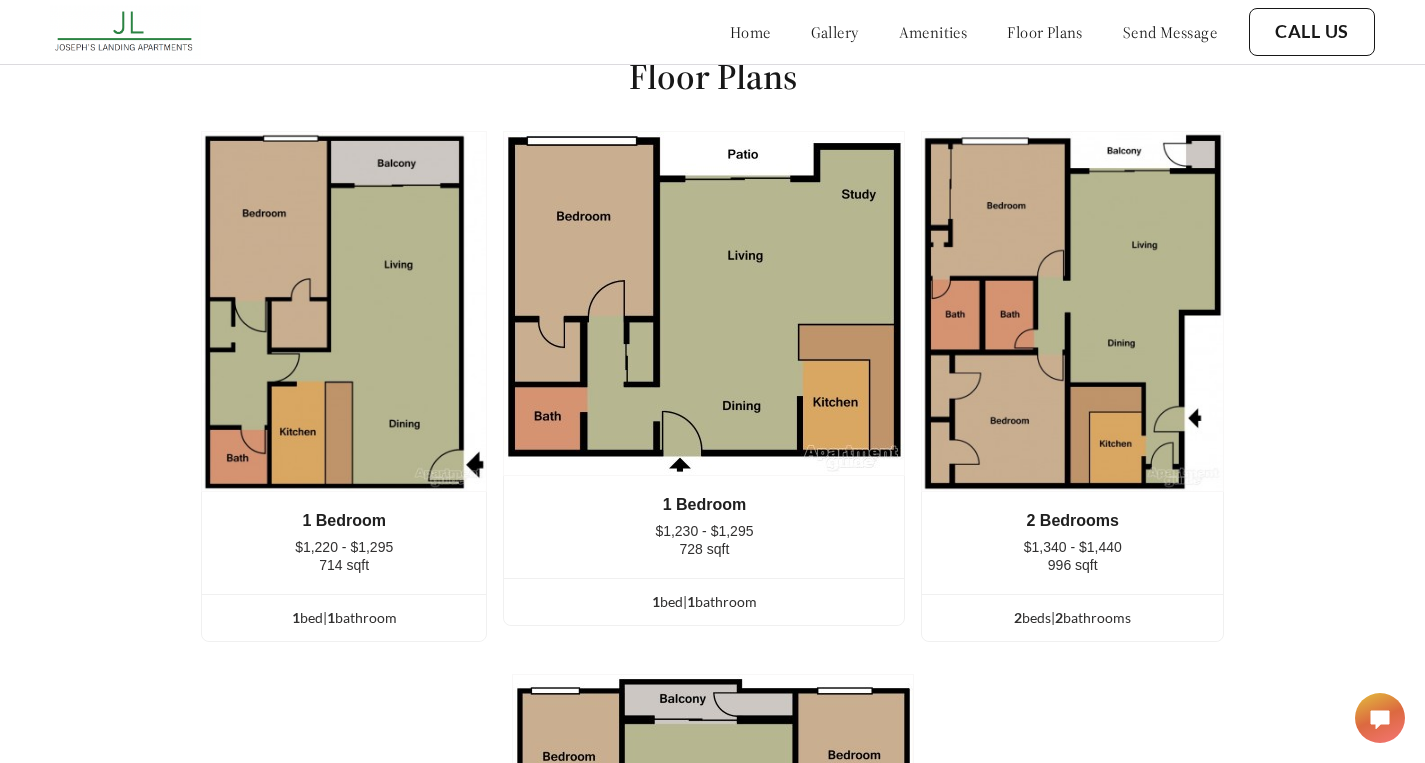 scroll, scrollTop: 2488, scrollLeft: 0, axis: vertical 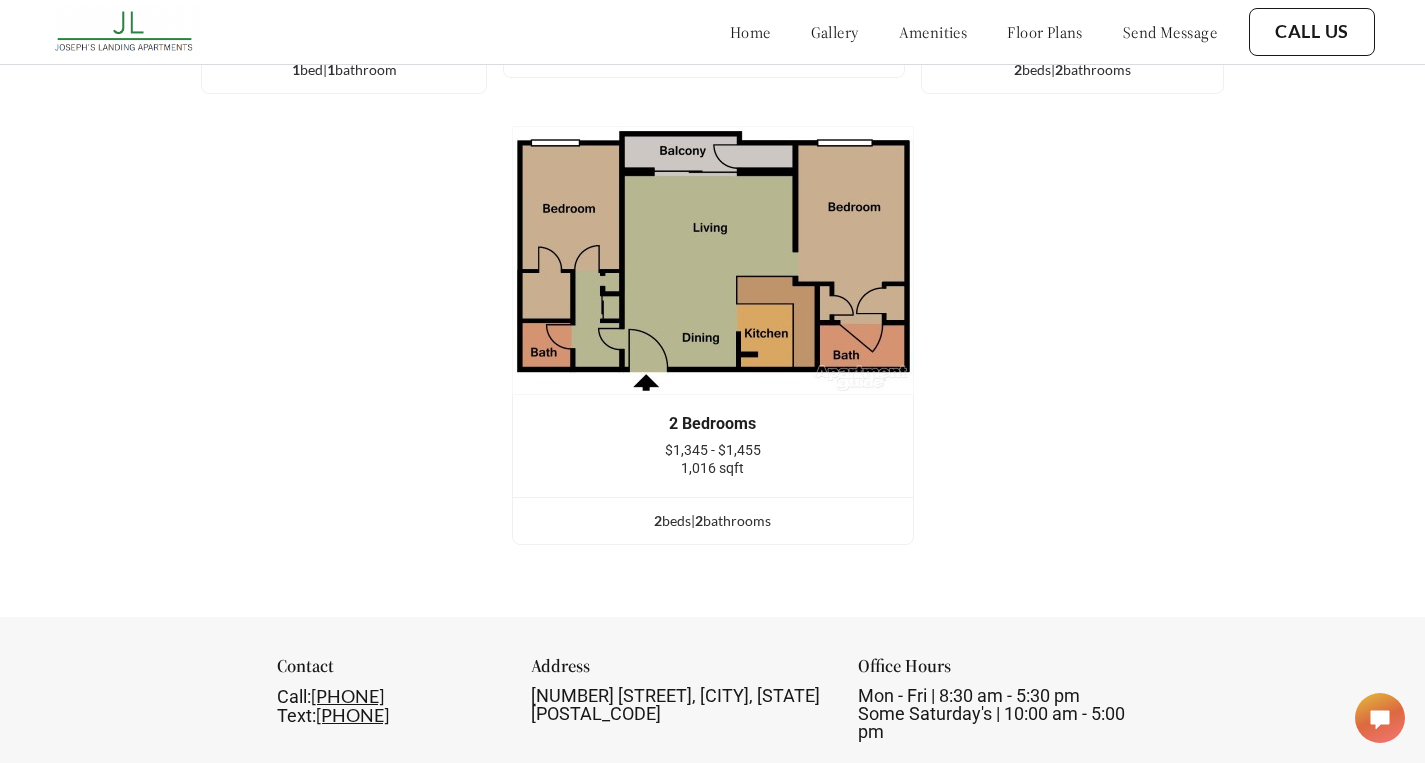 click at bounding box center (713, 260) 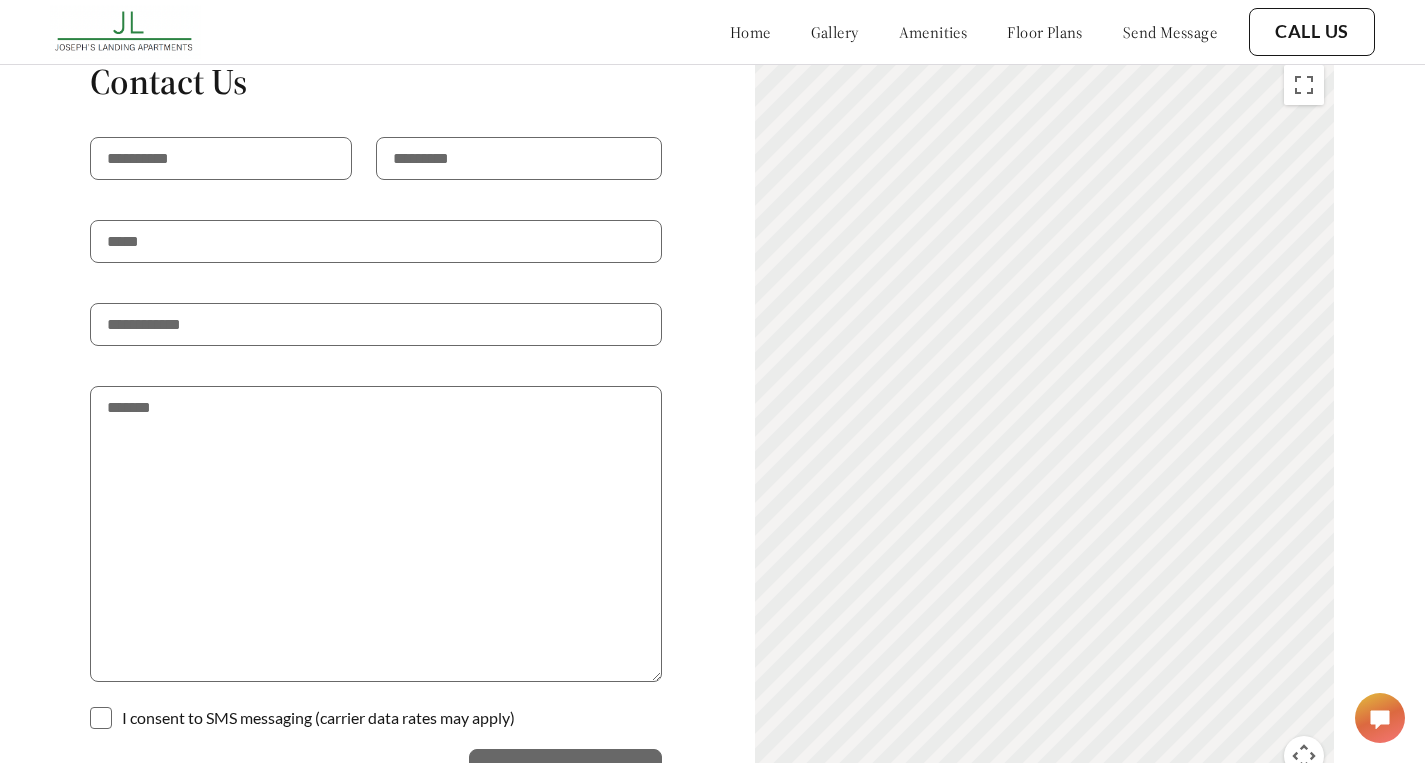 scroll, scrollTop: 3862, scrollLeft: 0, axis: vertical 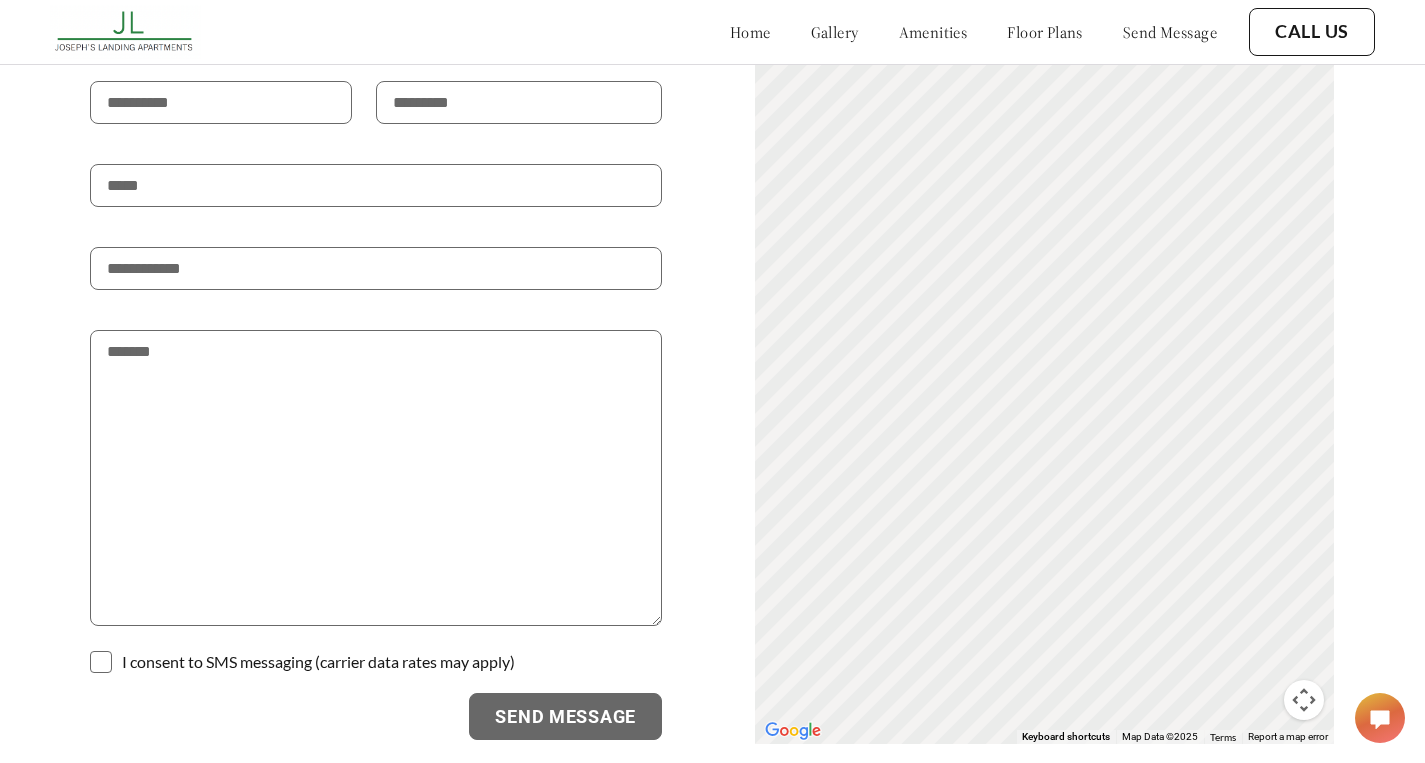 click at bounding box center (376, 646) 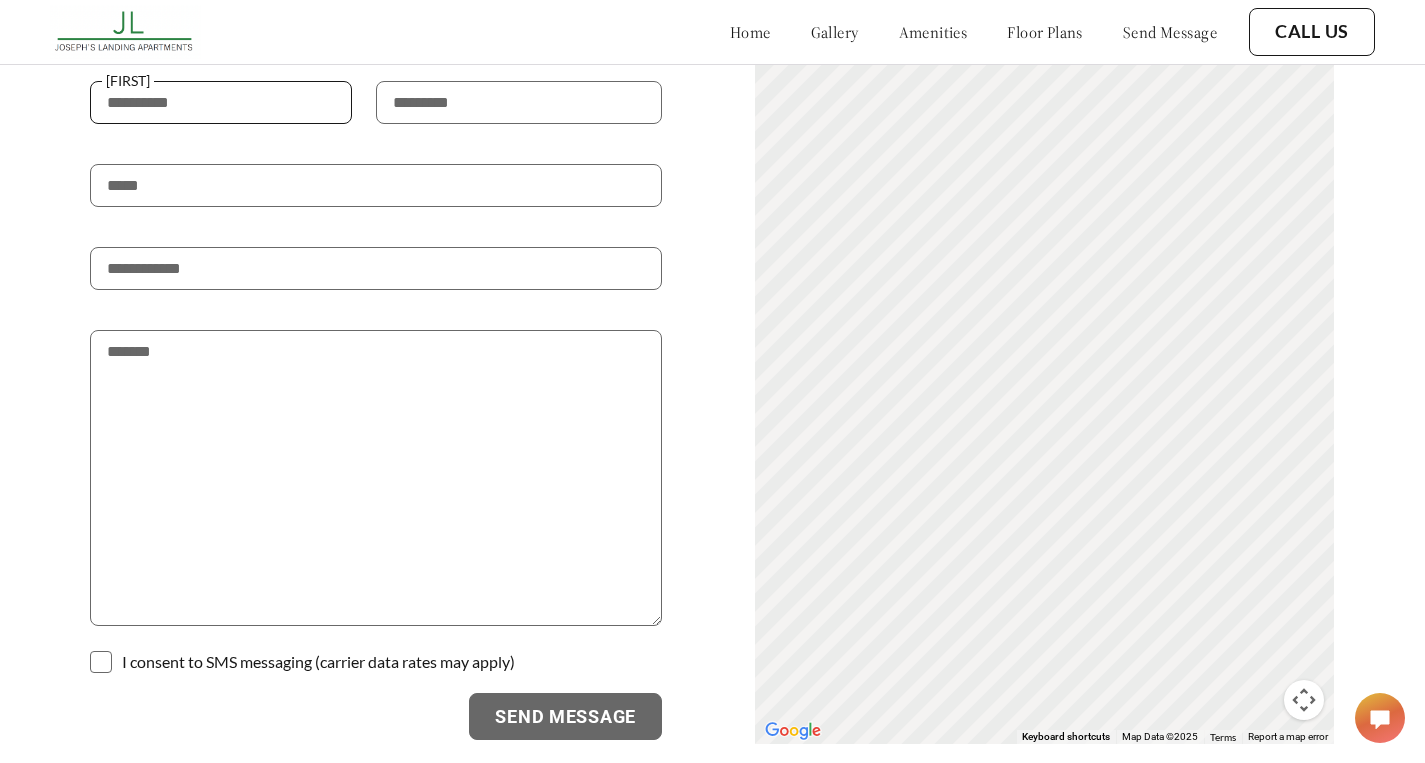 click at bounding box center [221, 102] 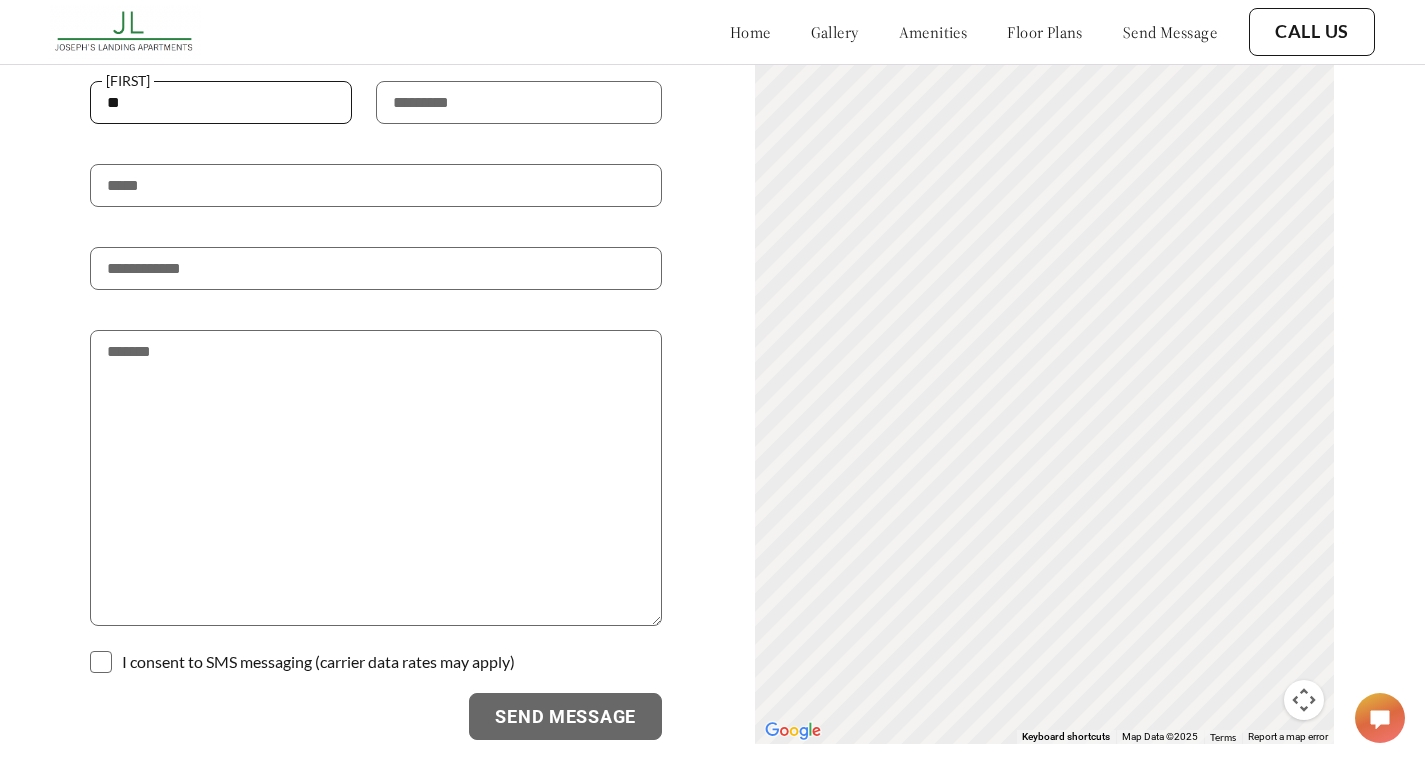 type on "*" 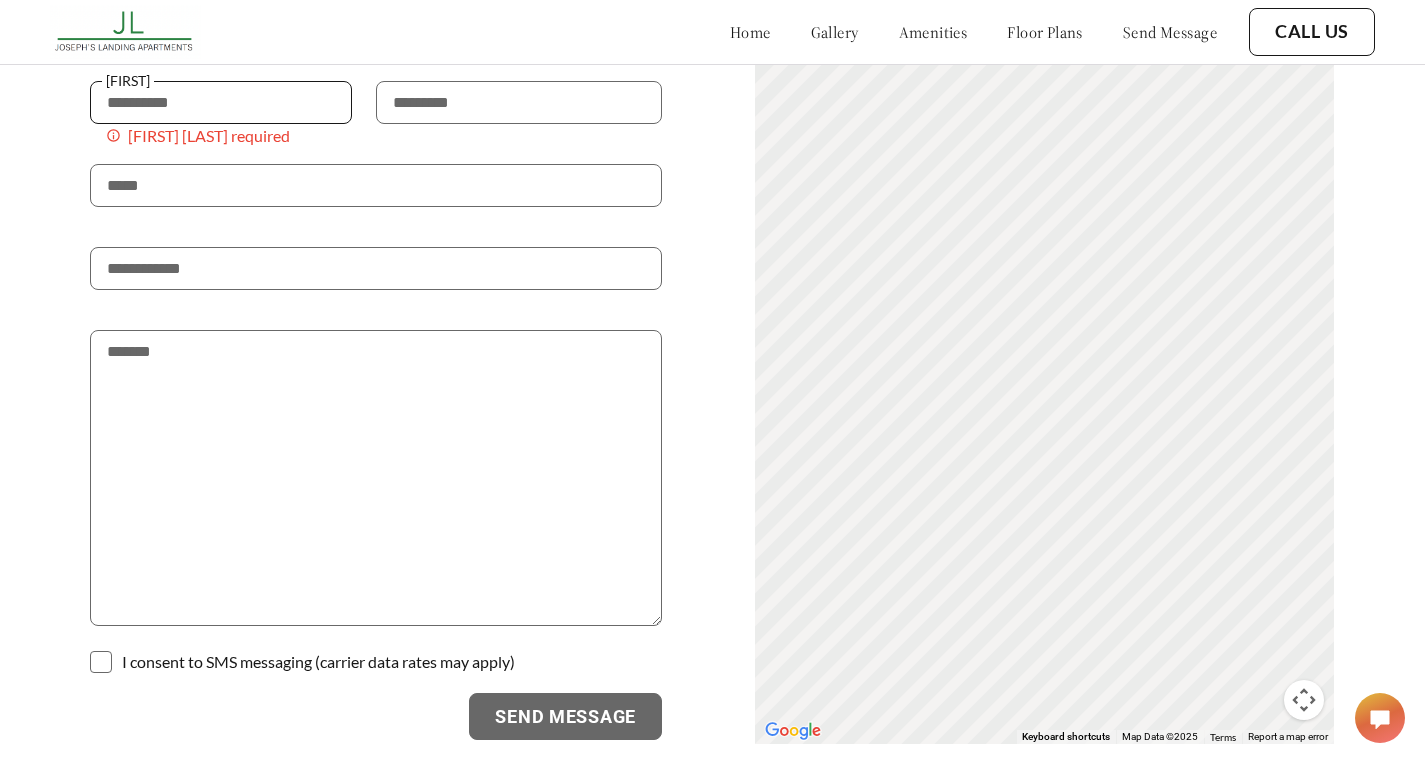 click at bounding box center (221, 102) 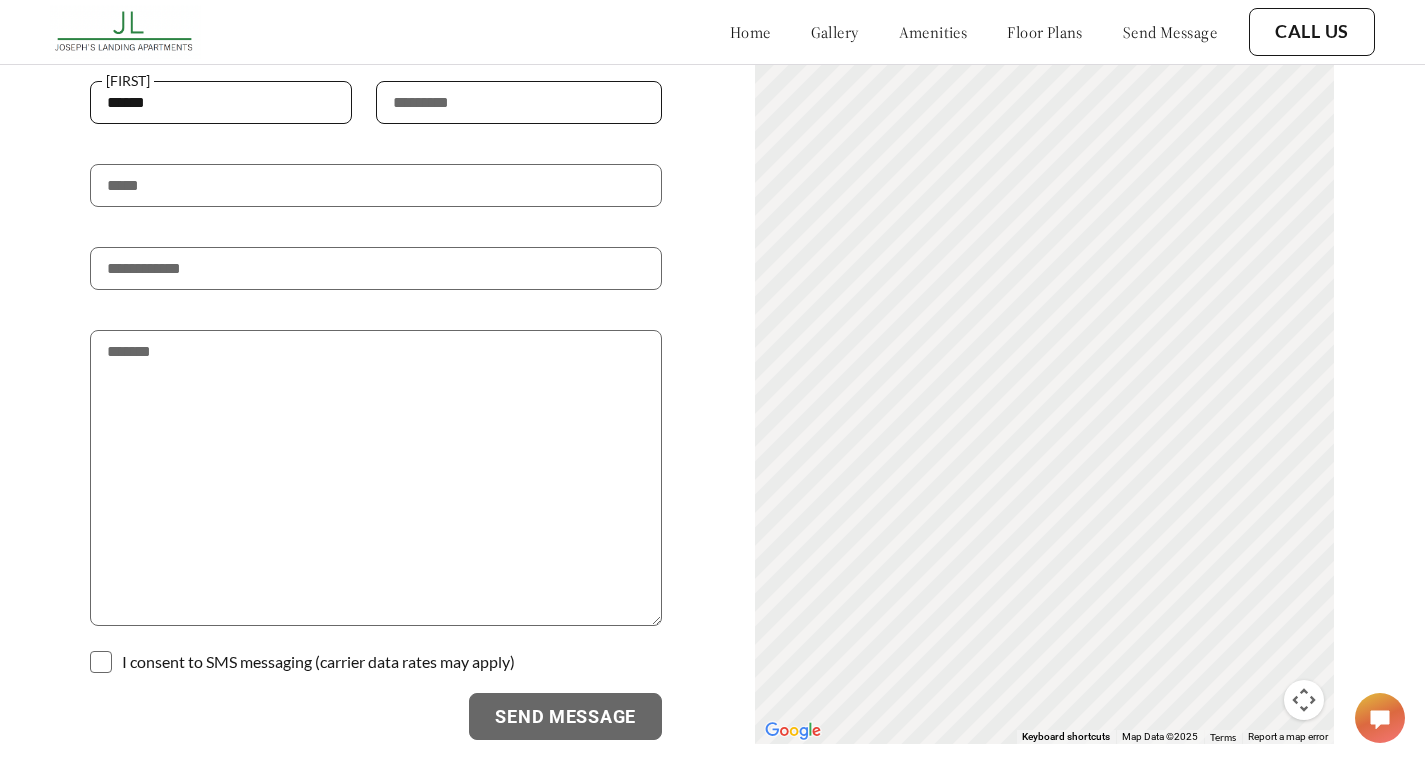 type on "******" 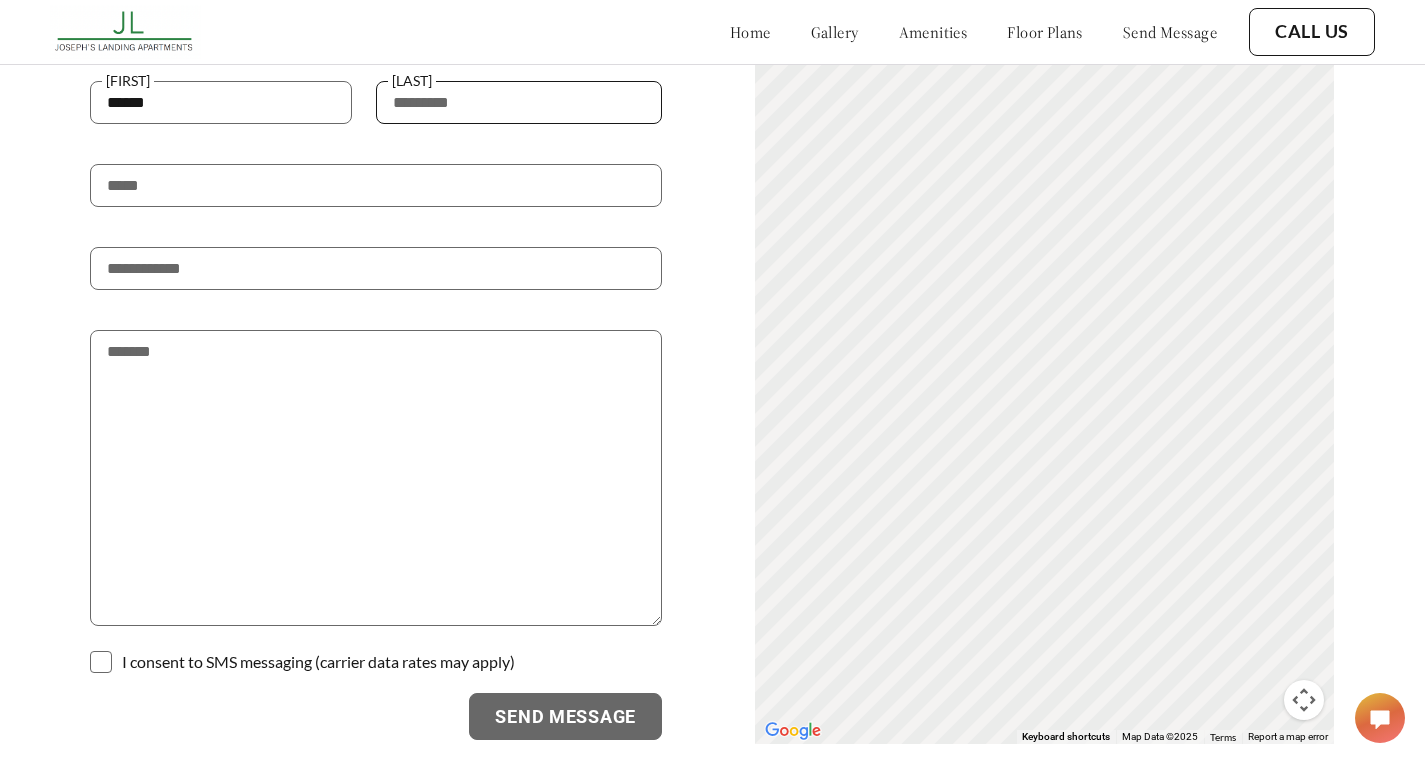 click at bounding box center [519, 102] 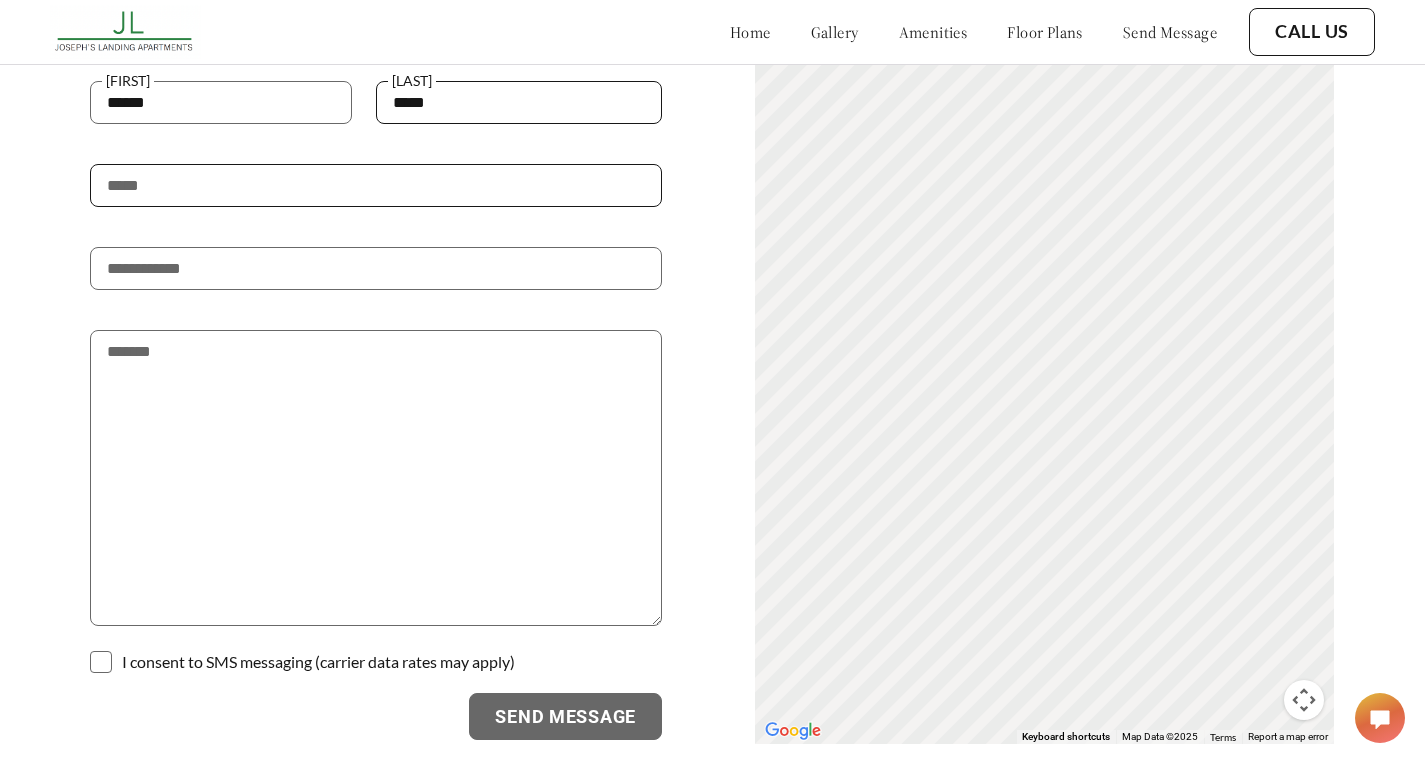 type on "*****" 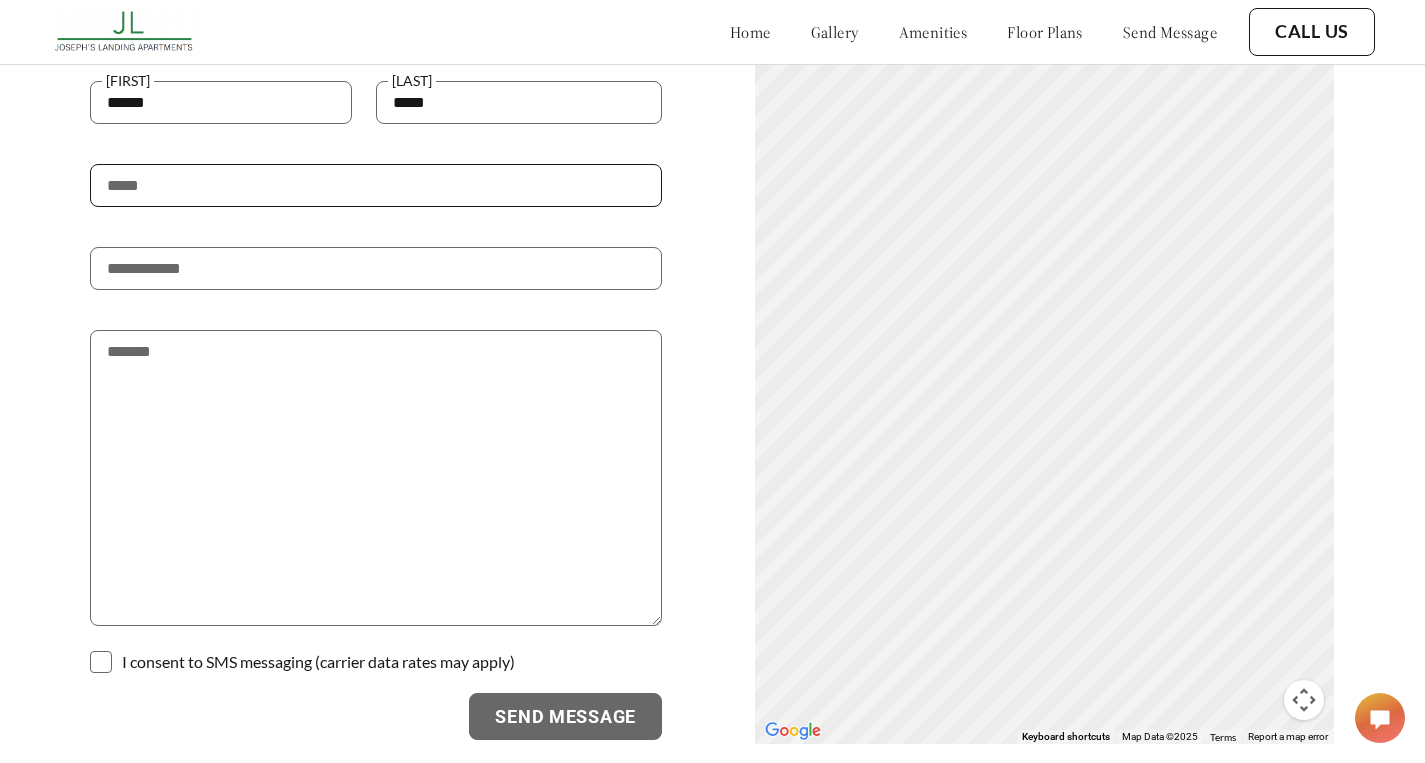 click at bounding box center [376, 185] 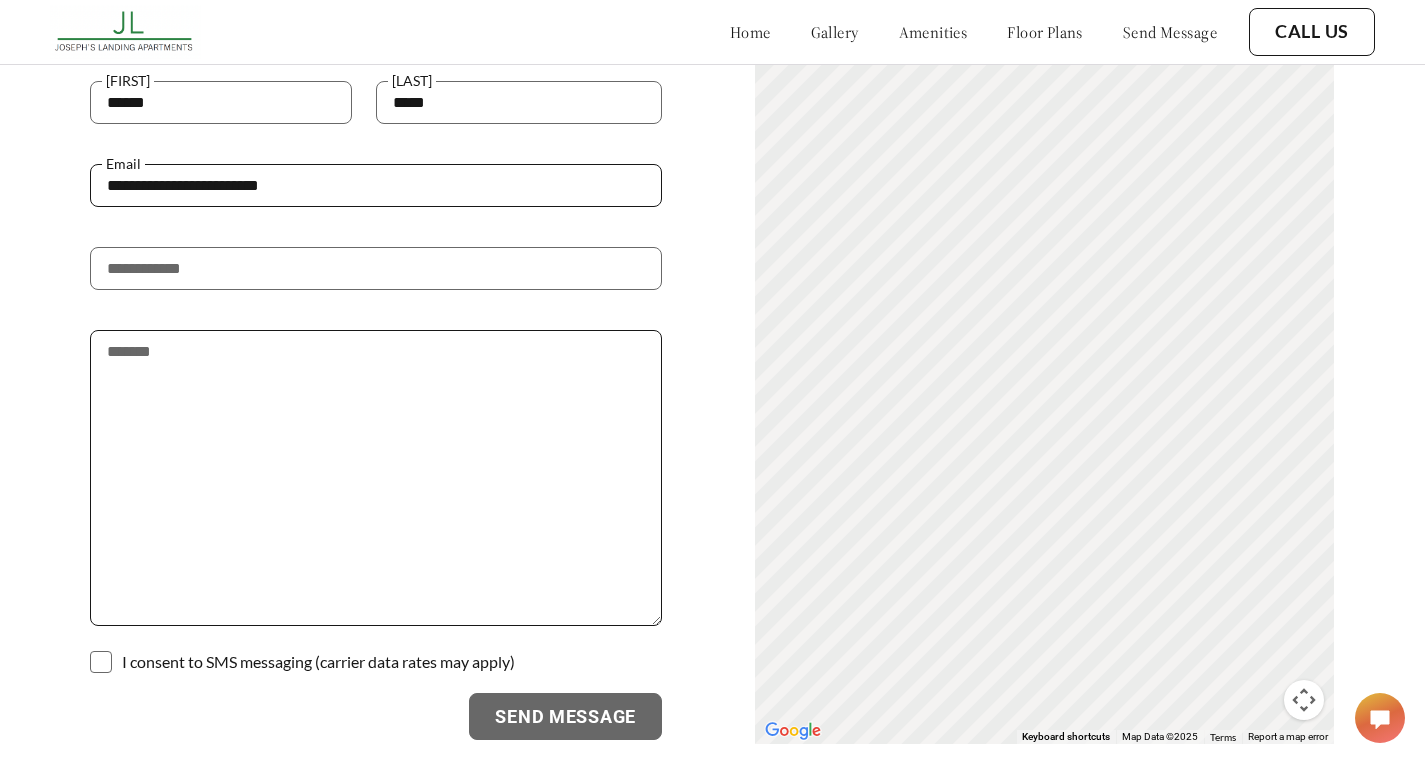 type on "**********" 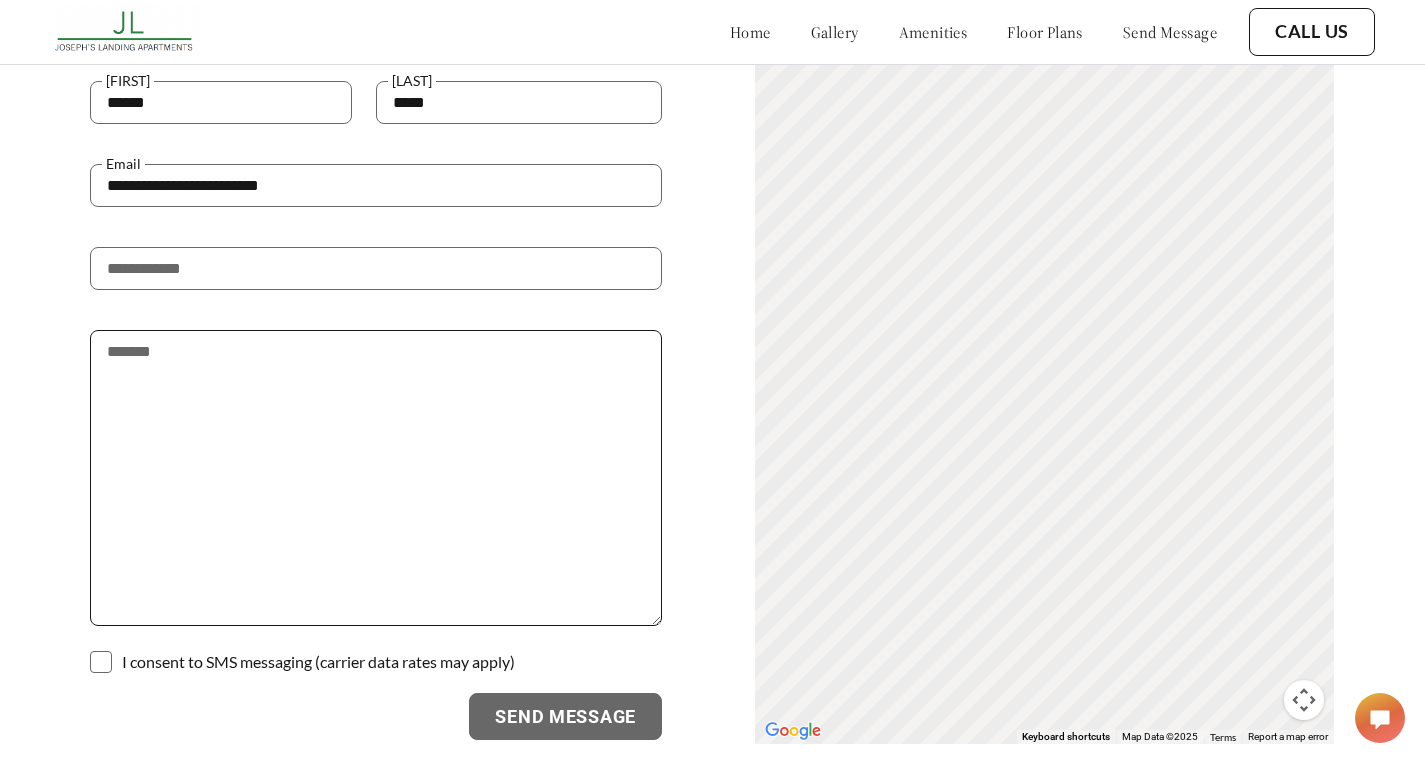 click at bounding box center (376, 478) 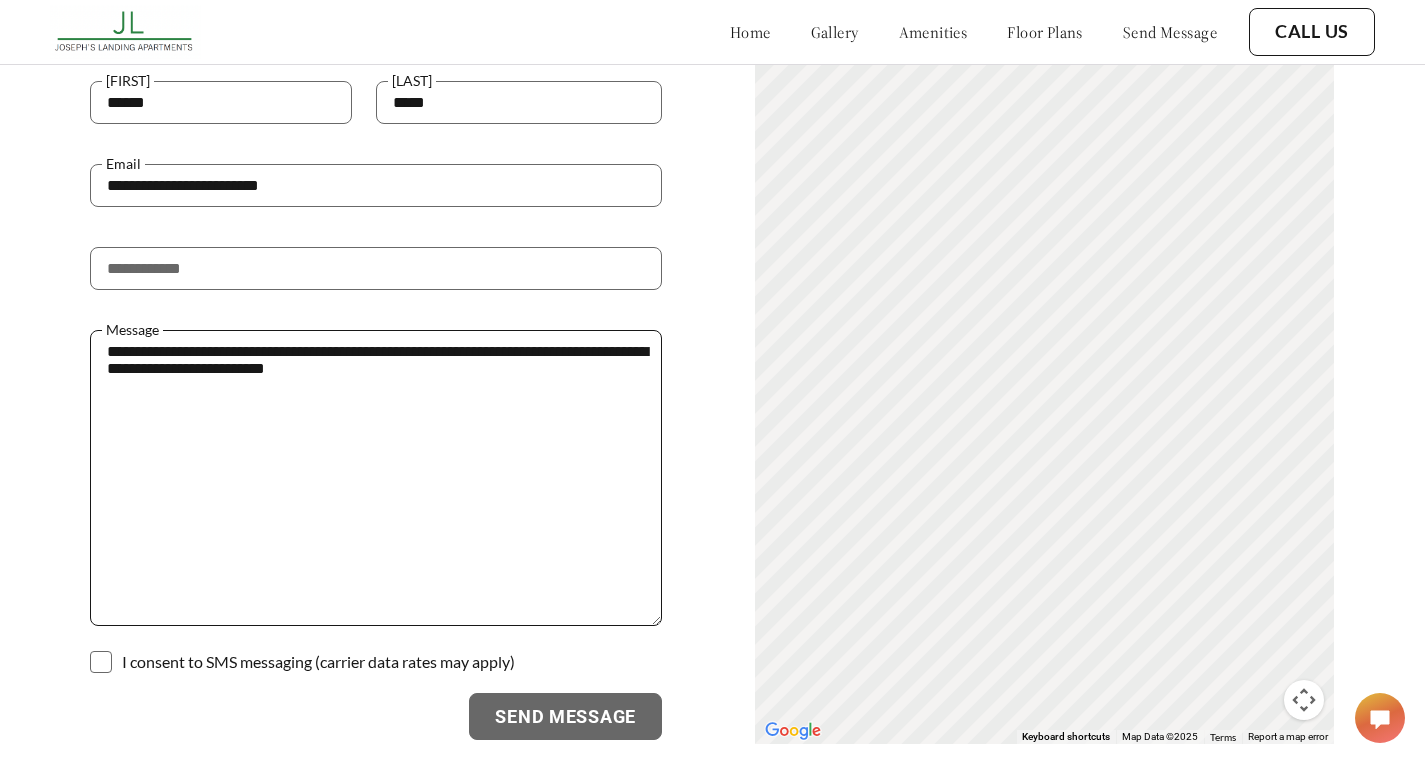 click on "**********" at bounding box center [376, 478] 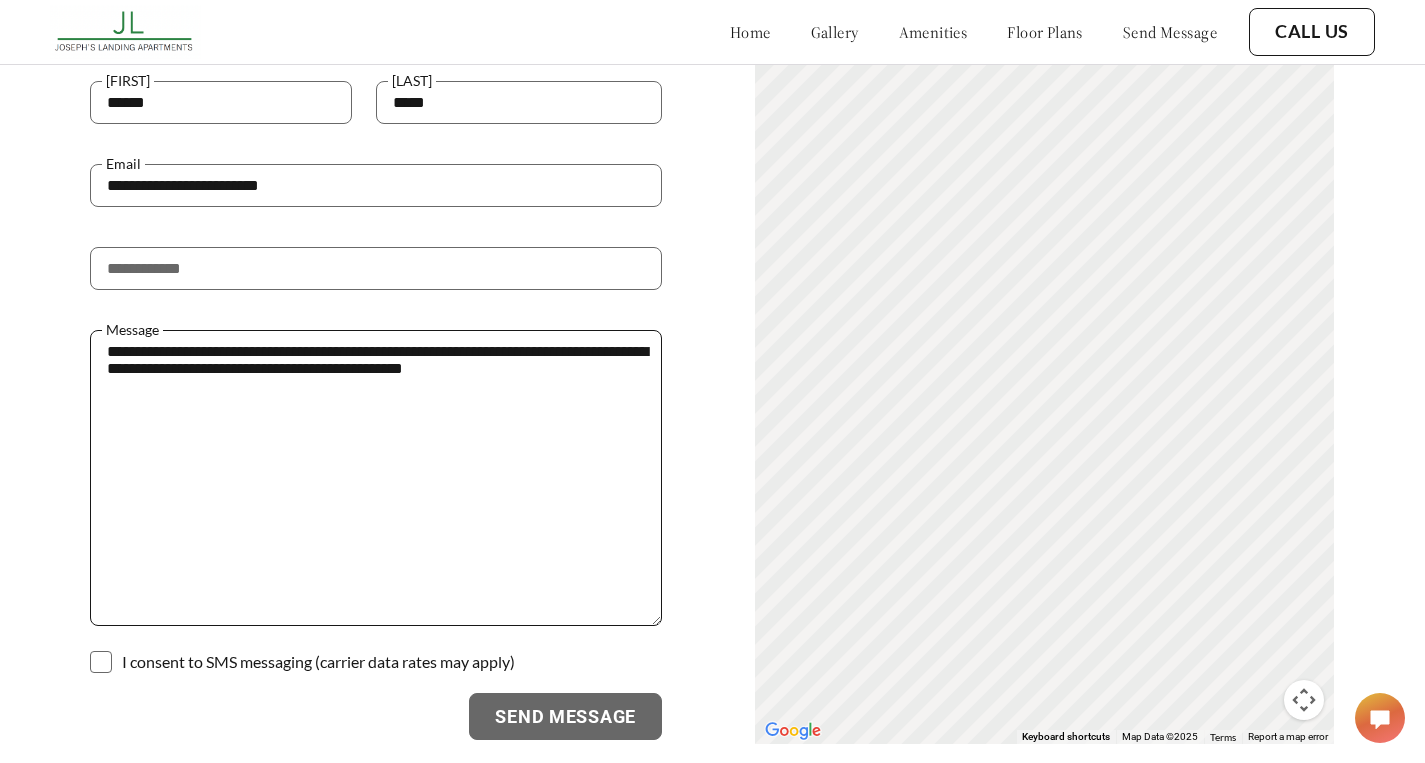 type on "**********" 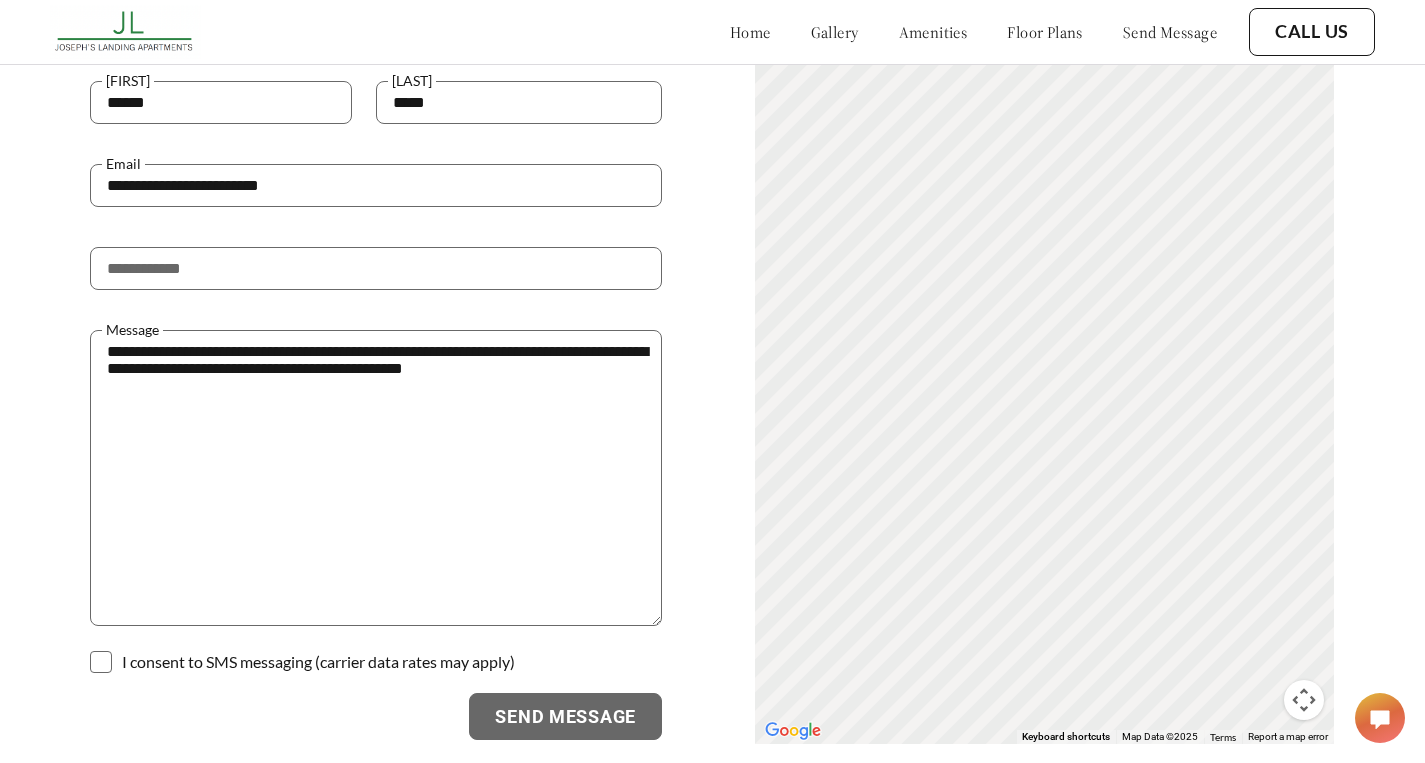 click at bounding box center [101, 662] 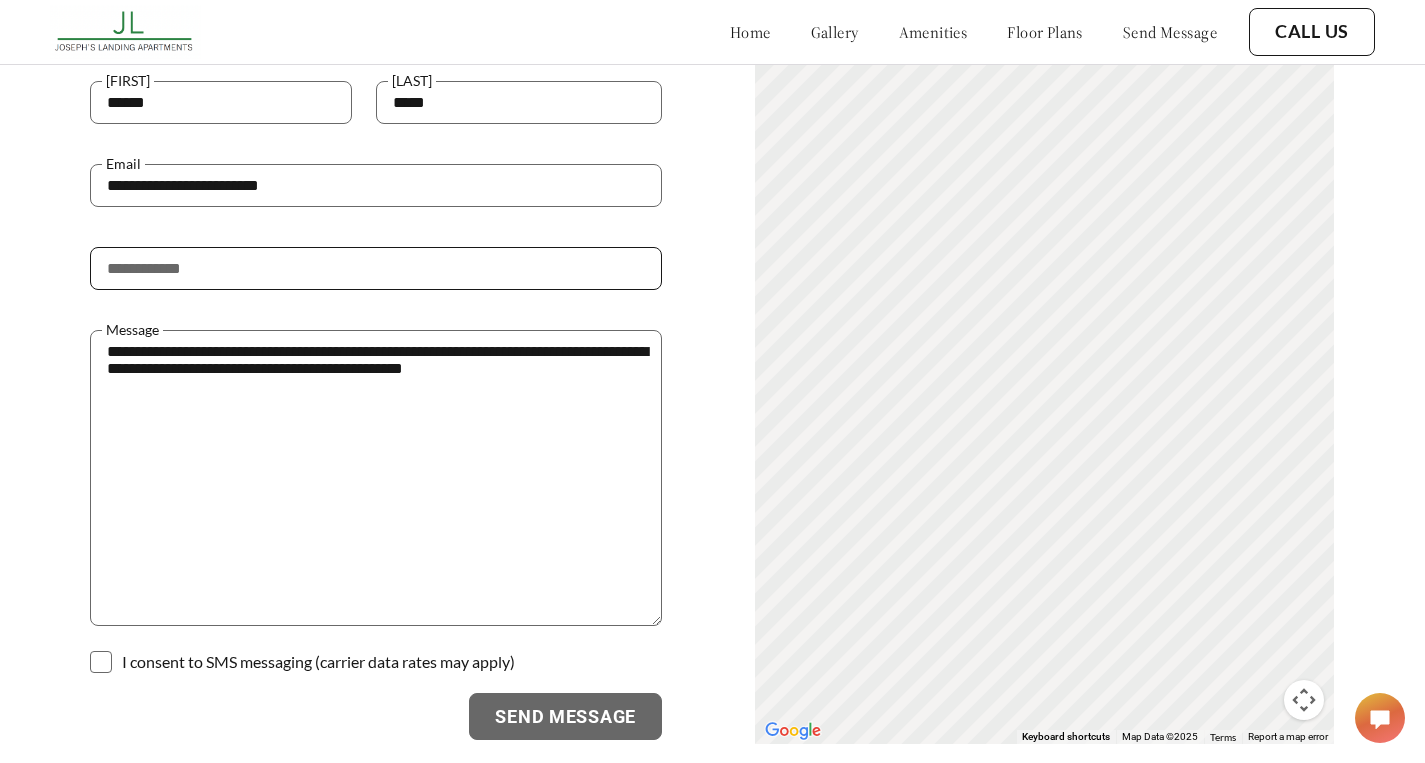 click at bounding box center [376, 268] 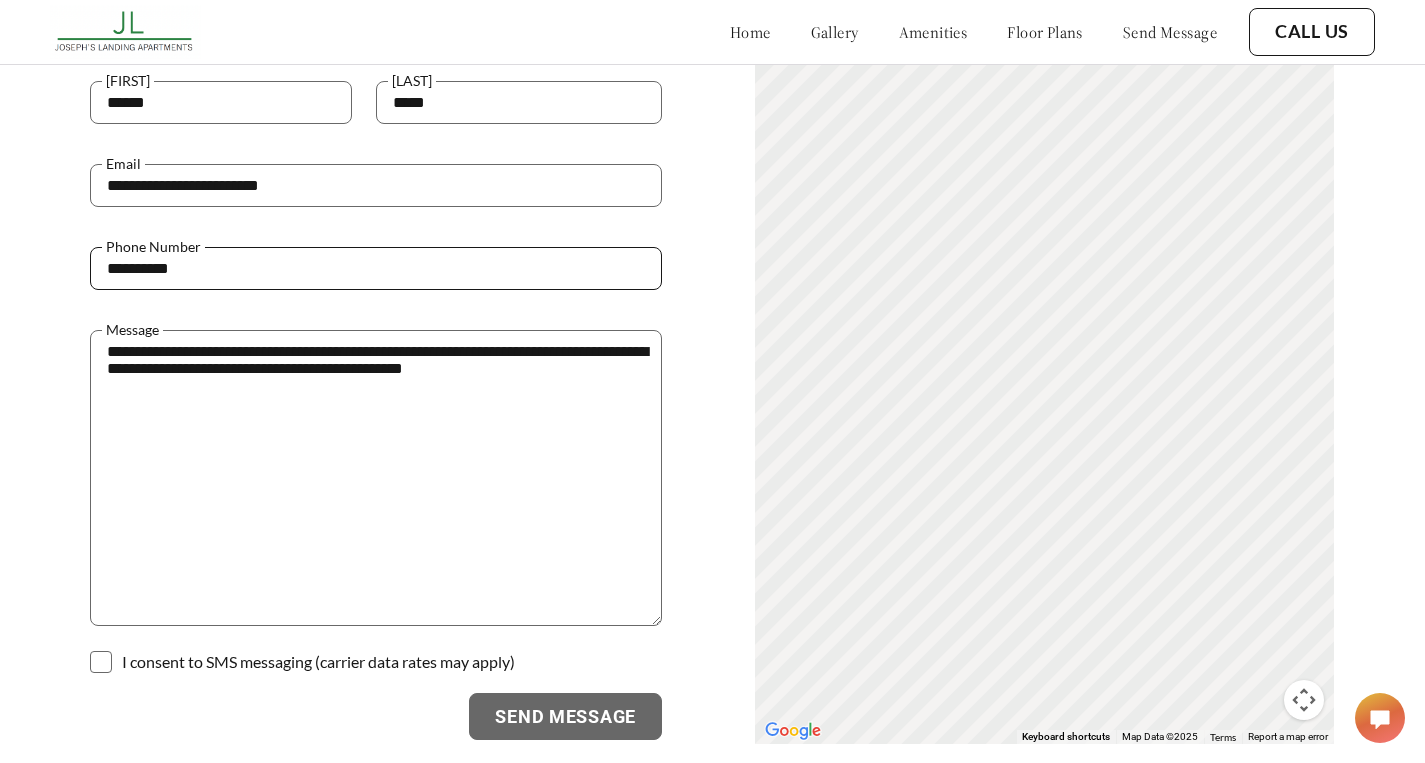 type on "**********" 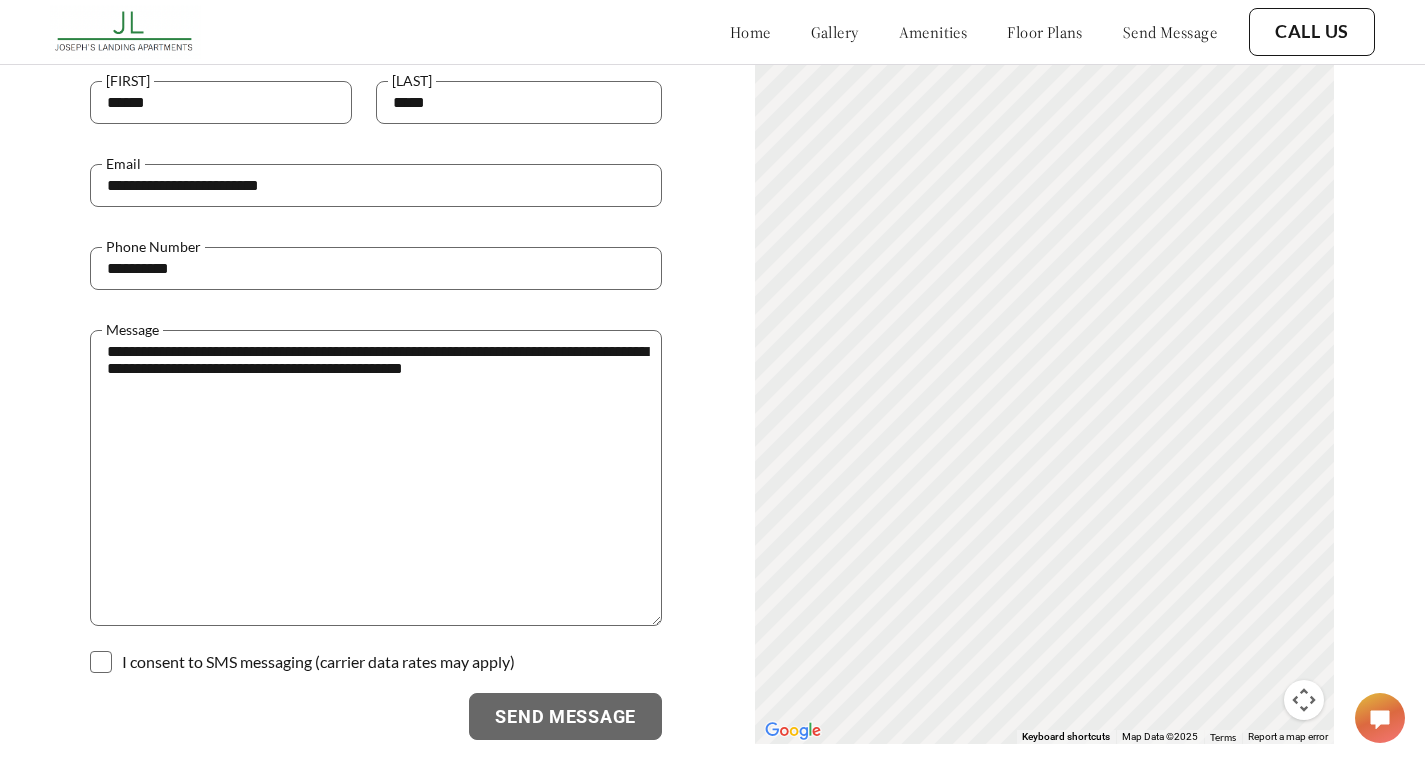 click at bounding box center (101, 662) 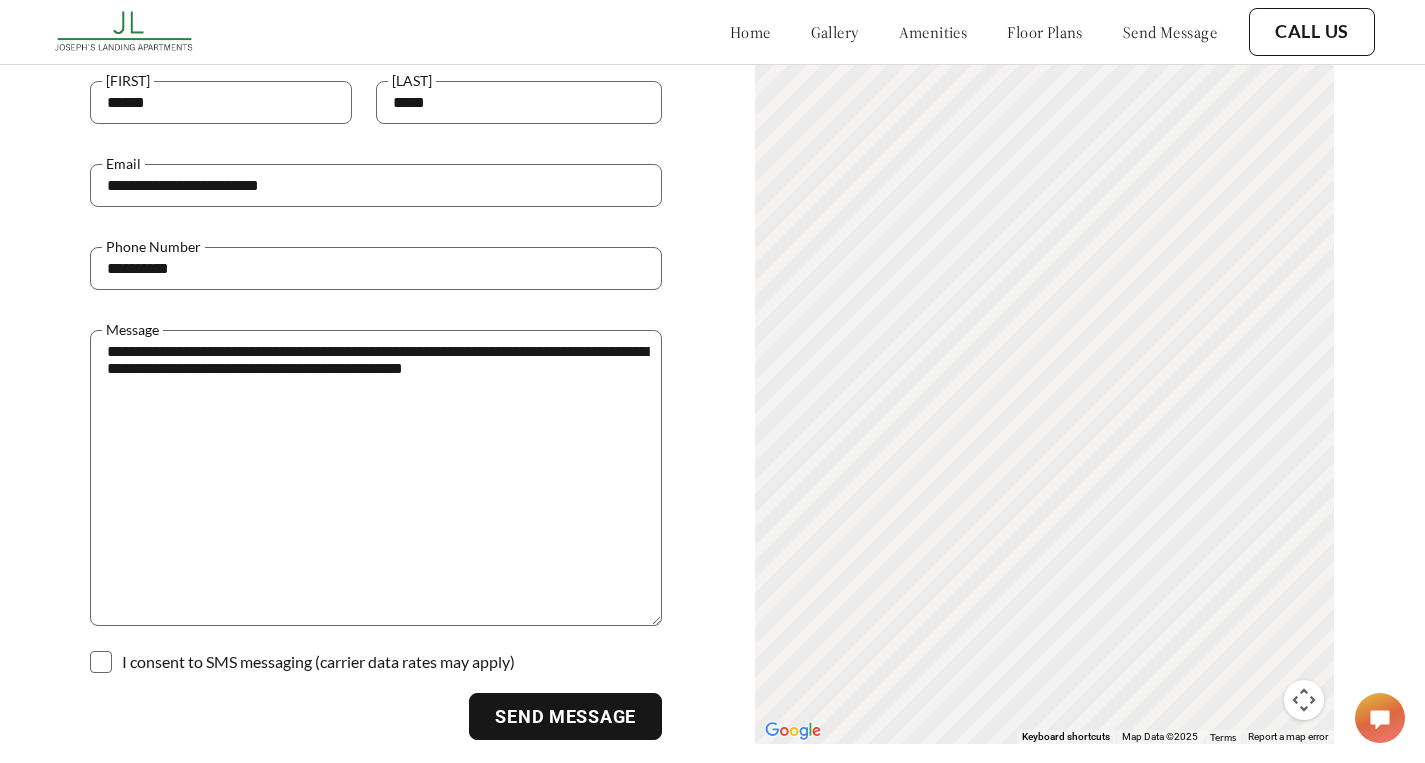 click on "Send Message" at bounding box center (565, 717) 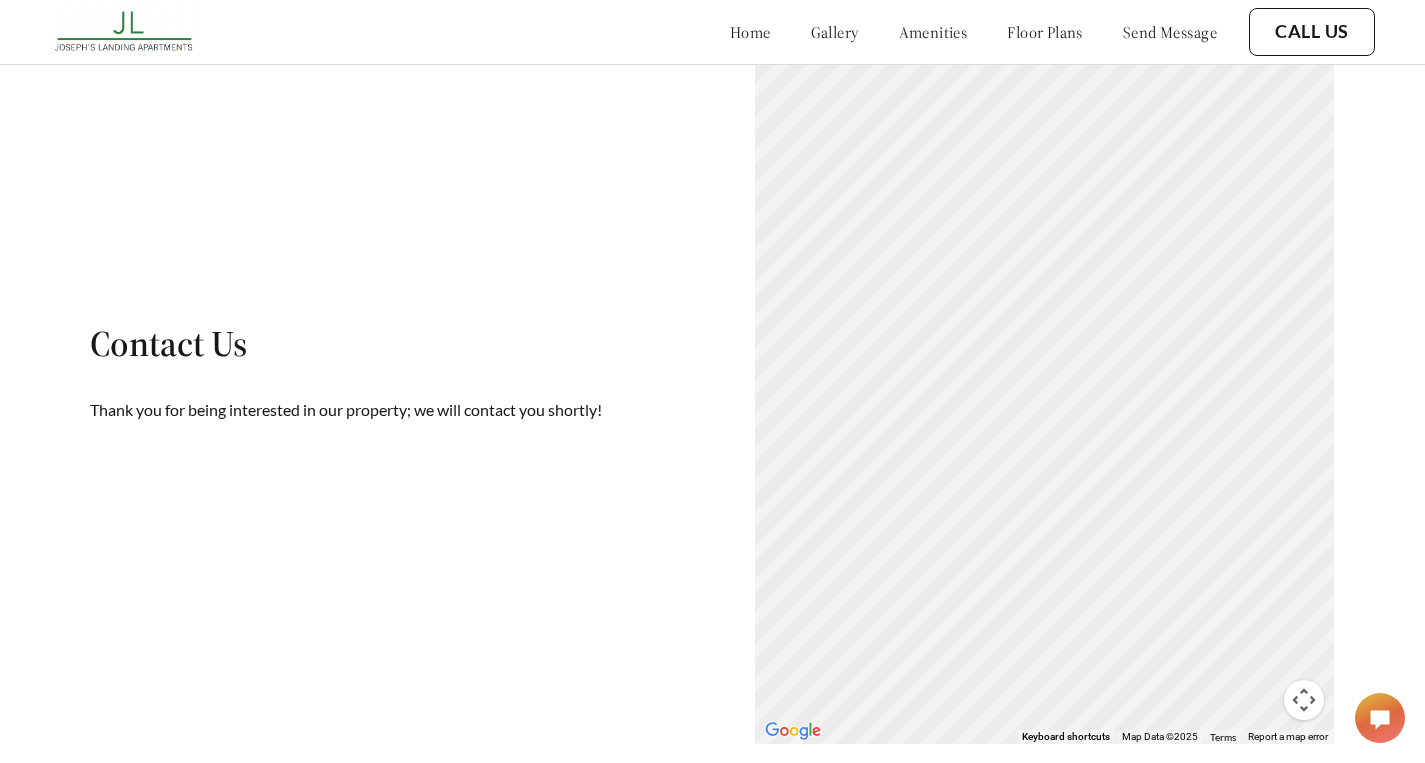 click on "floor plans" at bounding box center (1045, 32) 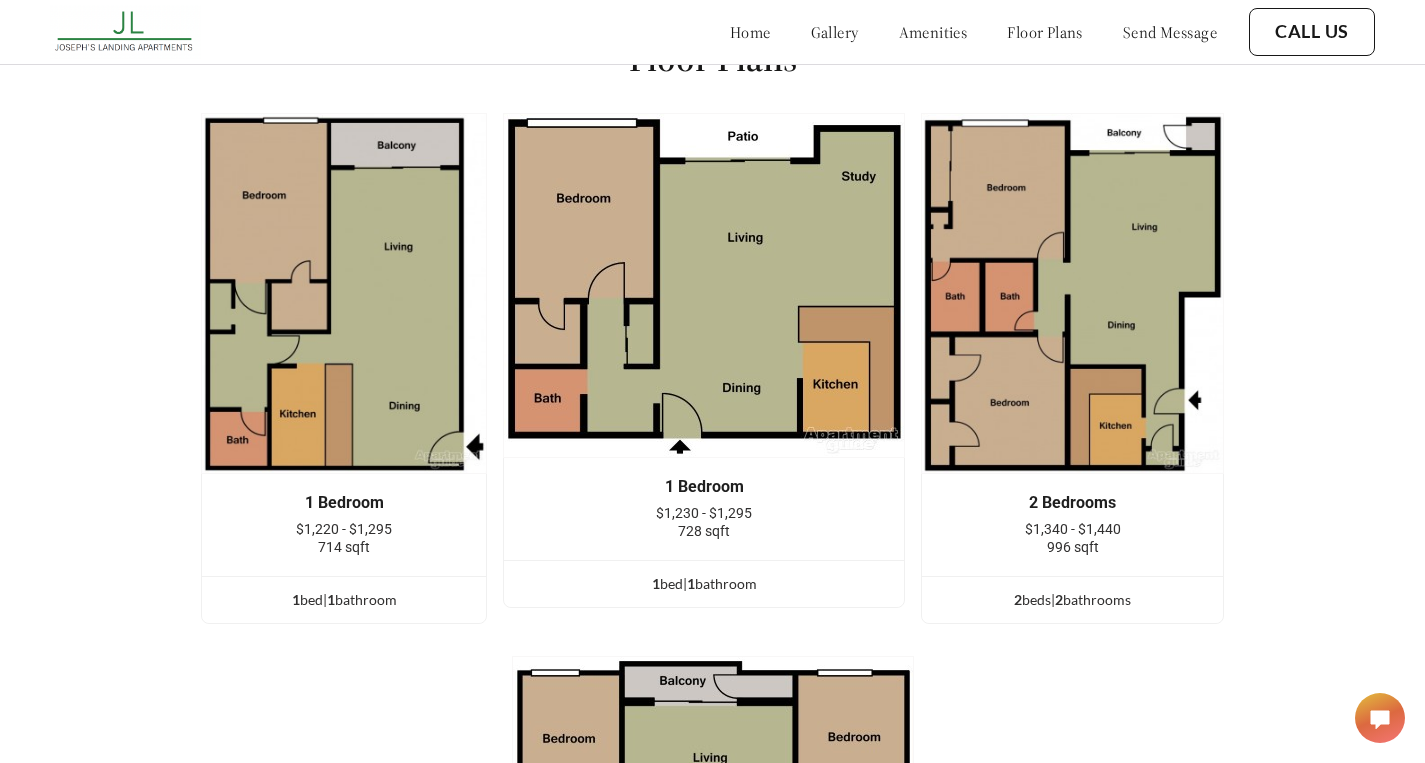 scroll, scrollTop: 2488, scrollLeft: 0, axis: vertical 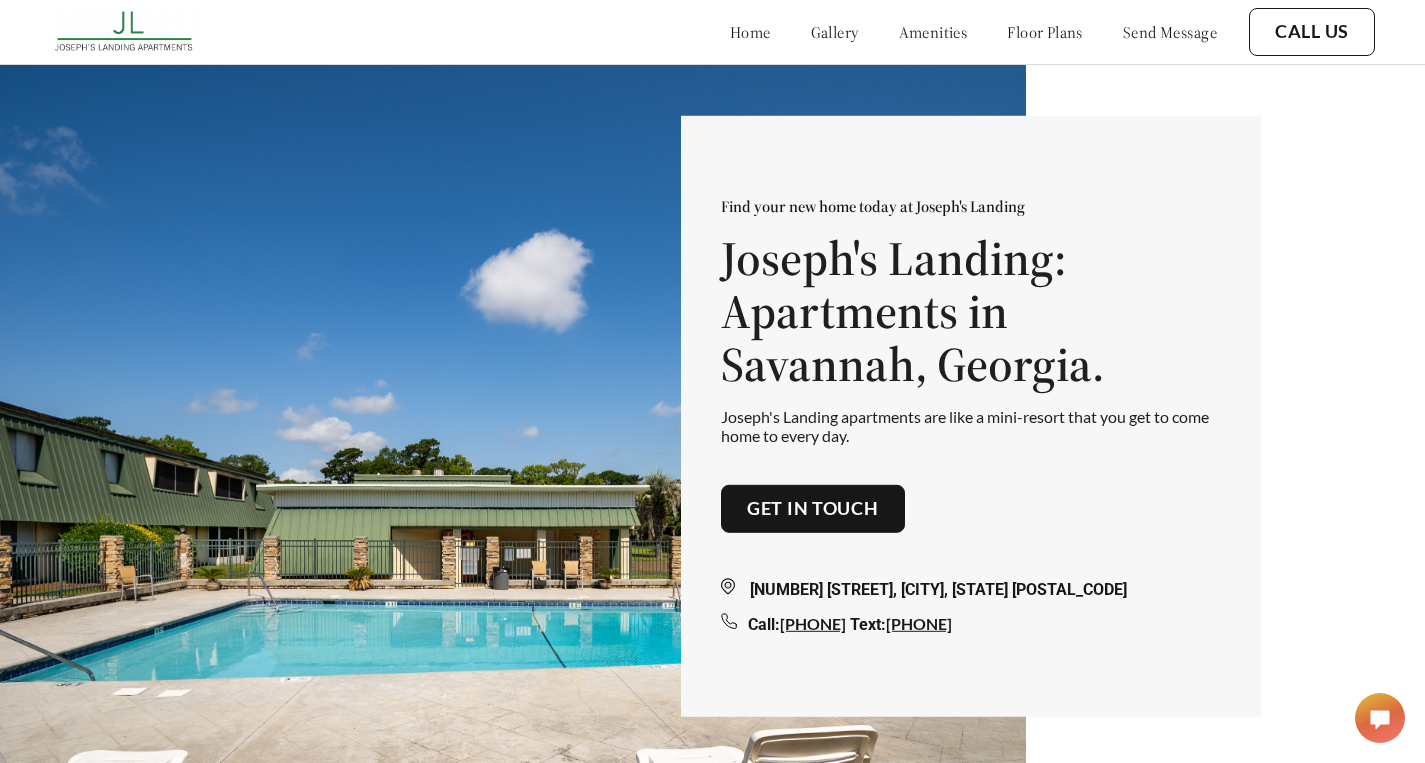 drag, startPoint x: 1436, startPoint y: 435, endPoint x: 1435, endPoint y: 38, distance: 397.00125 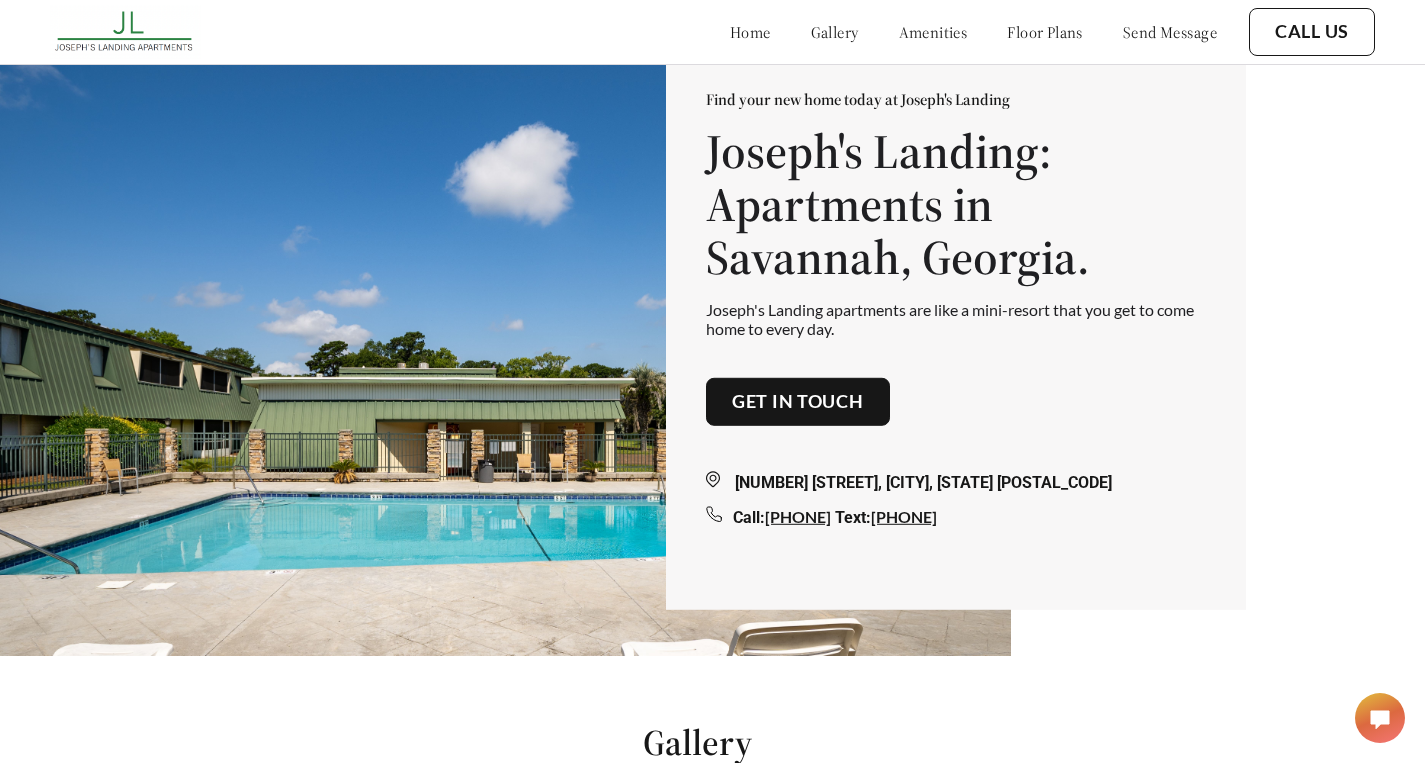 scroll, scrollTop: 116, scrollLeft: 15, axis: both 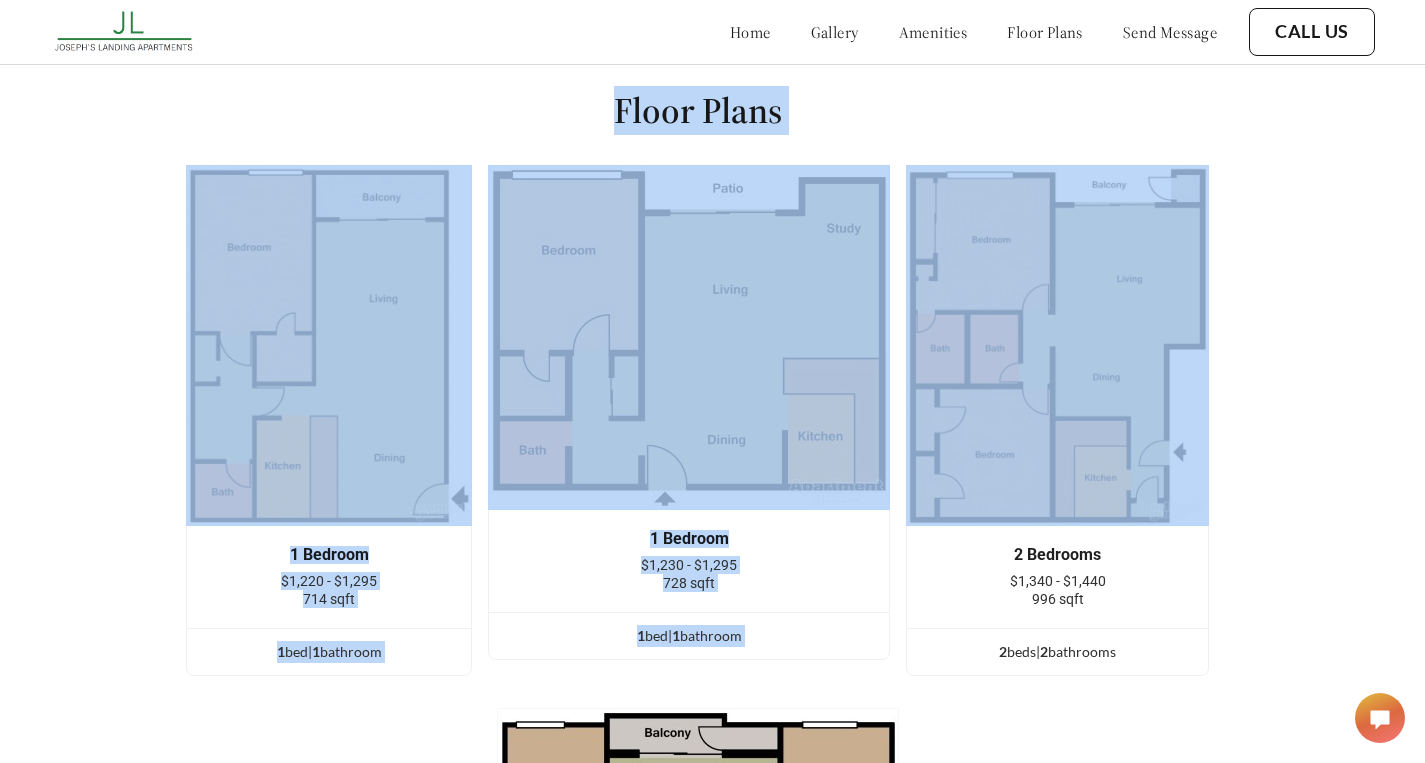 drag, startPoint x: 1439, startPoint y: 226, endPoint x: 1423, endPoint y: 451, distance: 225.56818 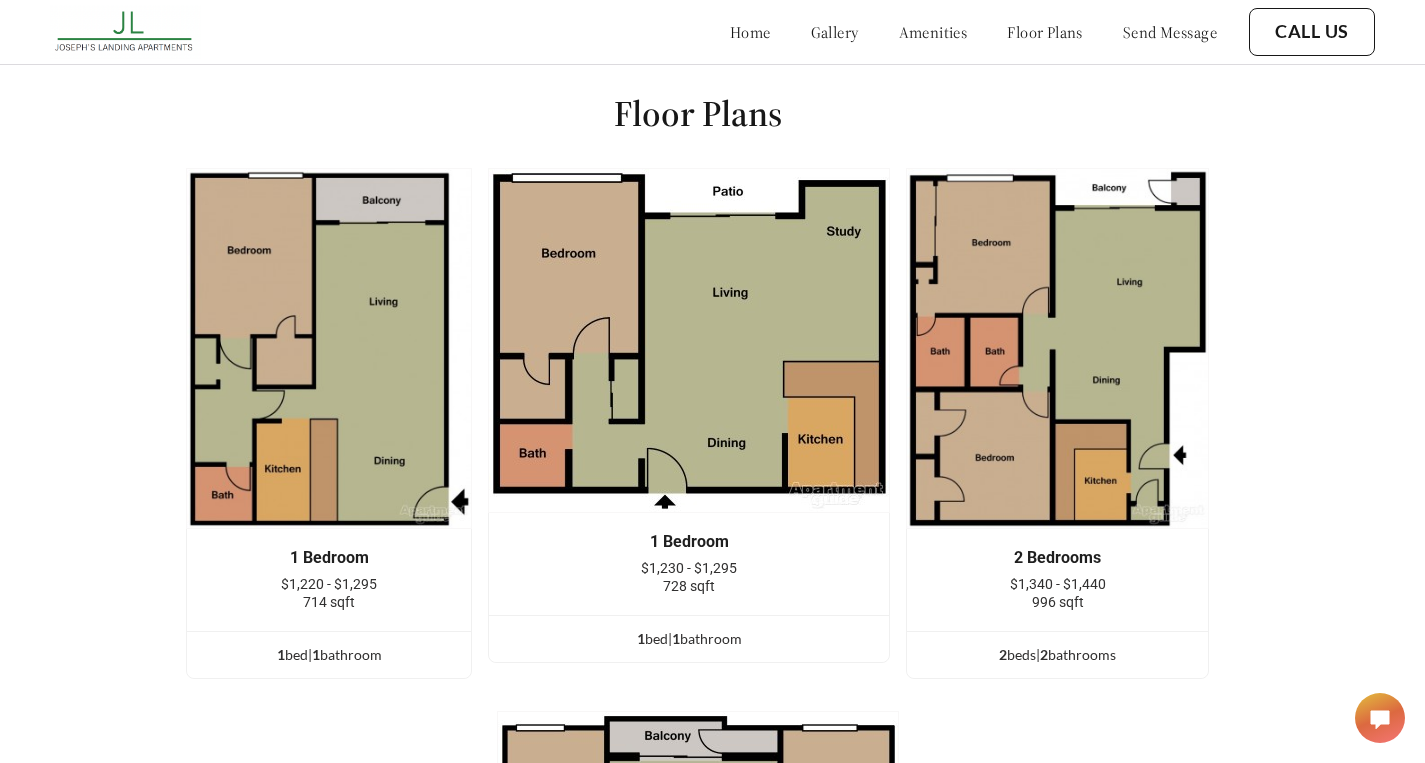 click on "Floor Plans 1 Bedroom   $1,220 - $1,295   714 sqft 1  bed  |  1  bathroom 1 Bedroom   $1,230 - $1,295   728 sqft 1  bed  |  1  bathroom 2 Bedrooms   $1,340 - $1,440   996 sqft 2  bed s  |  2  bathroom s 2 Bedrooms   $1,345 - $1,455   1,016 sqft 2  bed s  |  2  bathroom s 1 Bedroom   $1,220 - $1,295   714 sqft 1  bed  |  1  bathroom 1 Bedroom   $1,230 - $1,295   728 sqft 1  bed  |  1  bathroom 2 Bedrooms   $1,340 - $1,440   996 sqft 2  bed s  |  2  bathroom s 2 Bedrooms   $1,345 - $1,455   1,016 sqft 2  bed s  |  2  bathroom s" at bounding box center [697, 618] 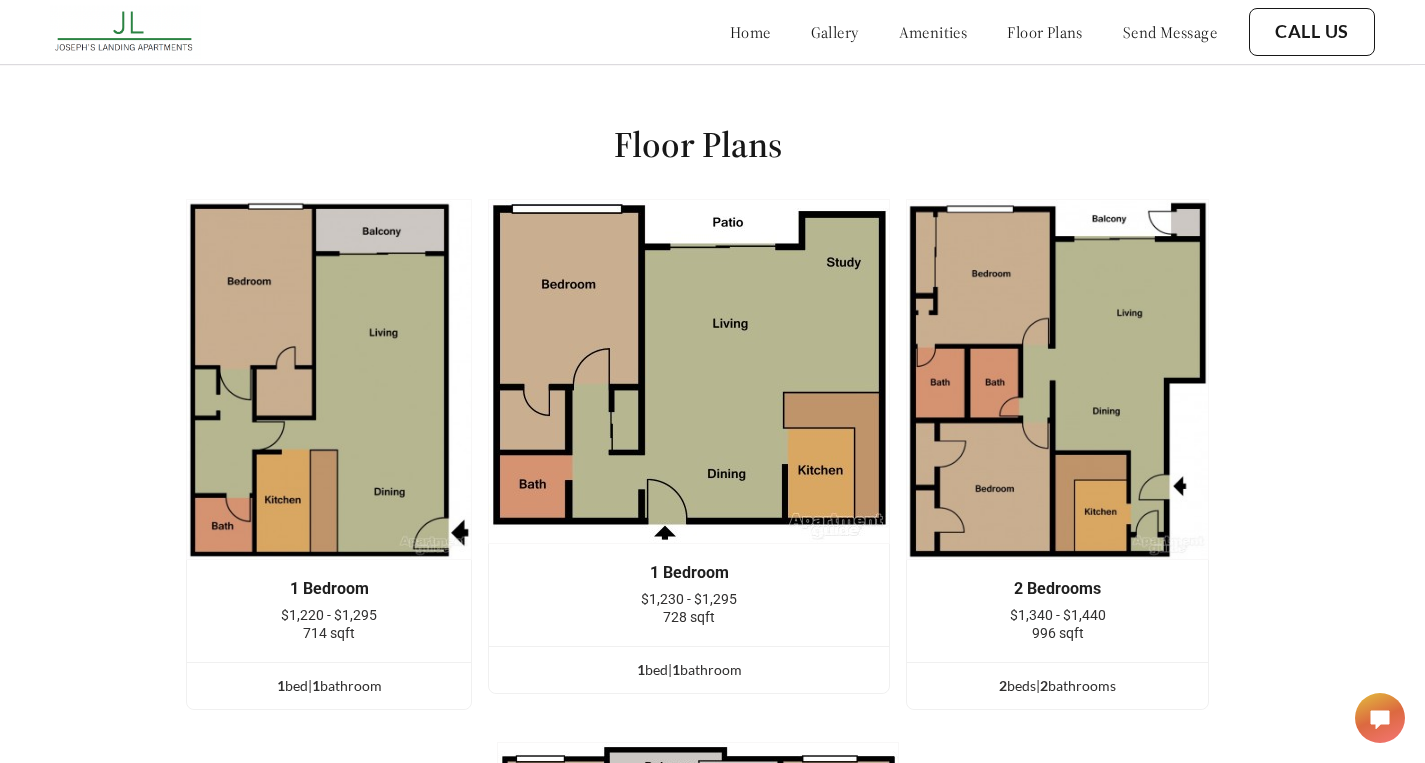 scroll, scrollTop: 2482, scrollLeft: 15, axis: both 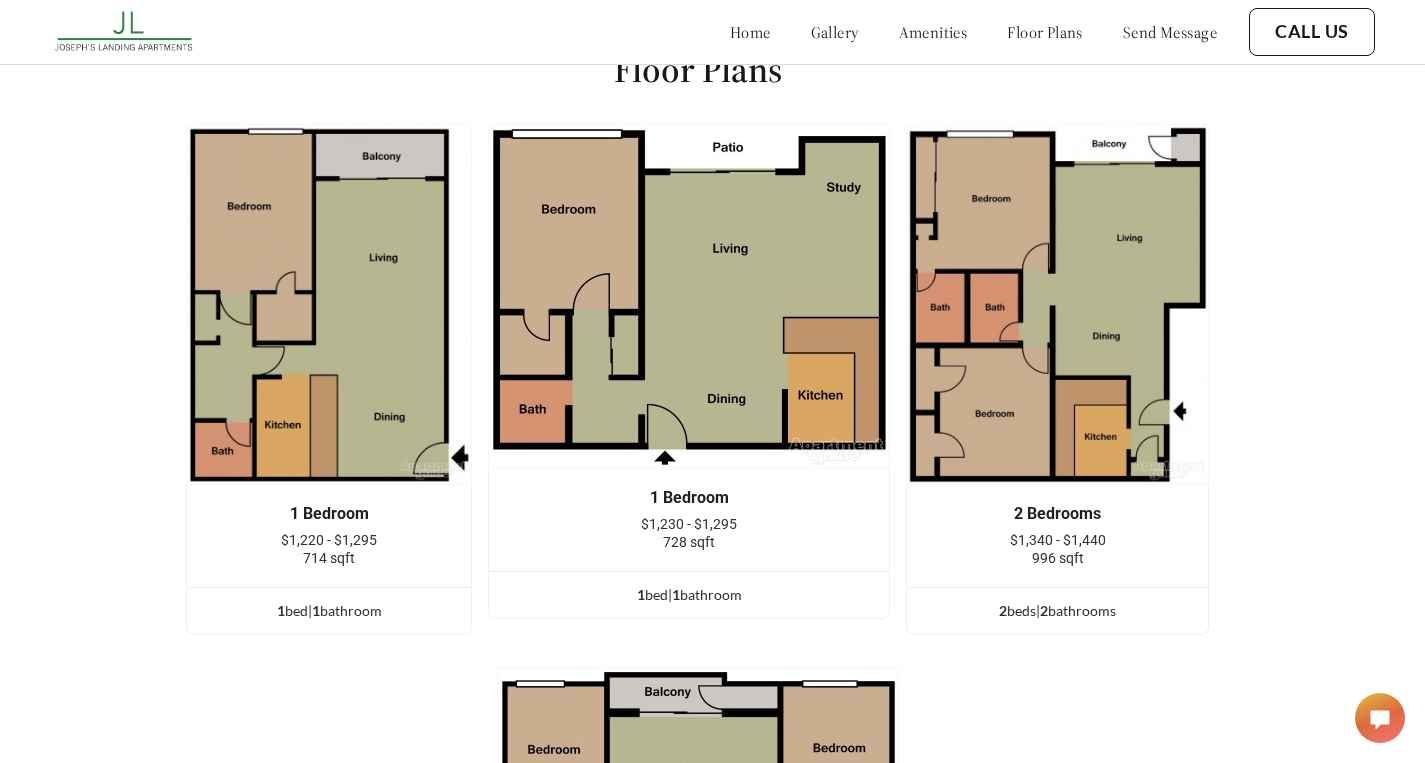 drag, startPoint x: 1439, startPoint y: 406, endPoint x: 1430, endPoint y: 460, distance: 54.74486 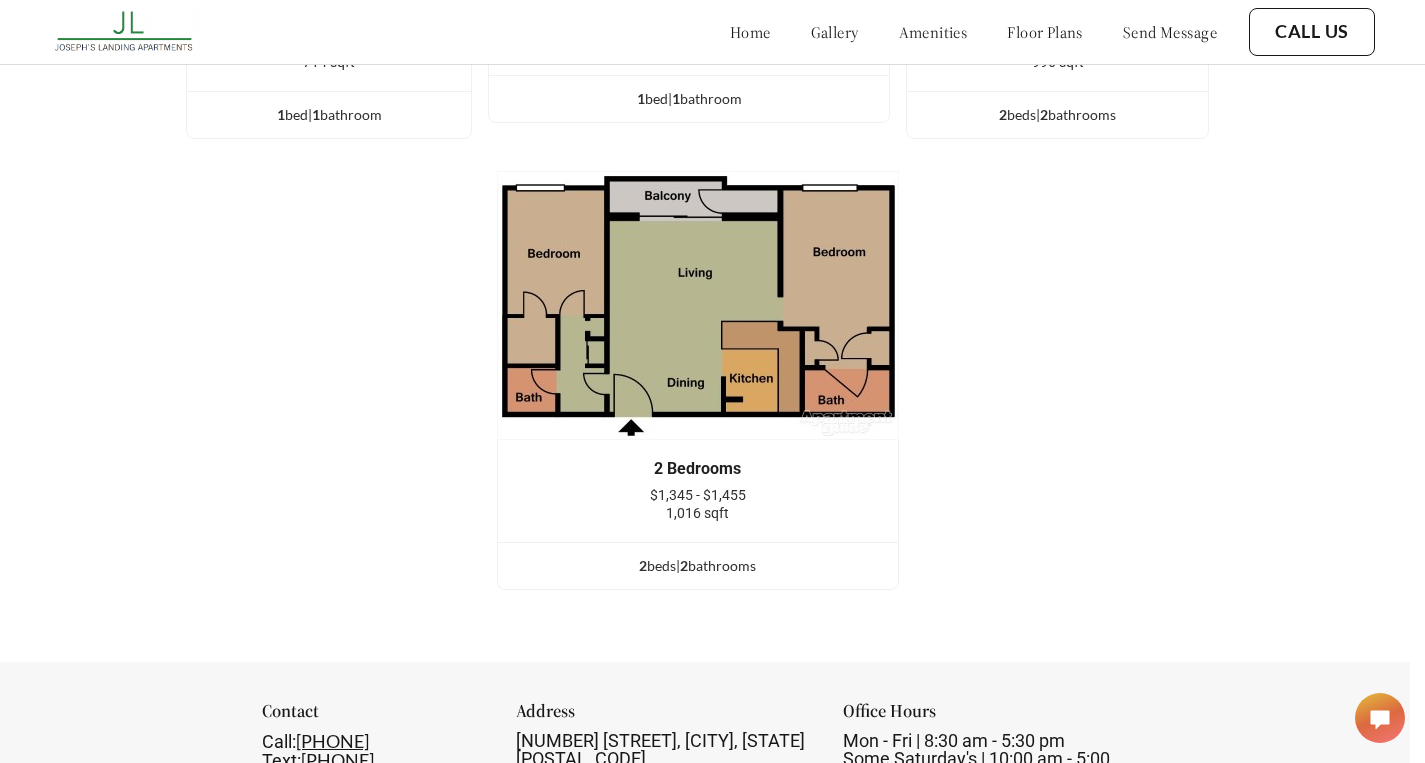 scroll, scrollTop: 2987, scrollLeft: 15, axis: both 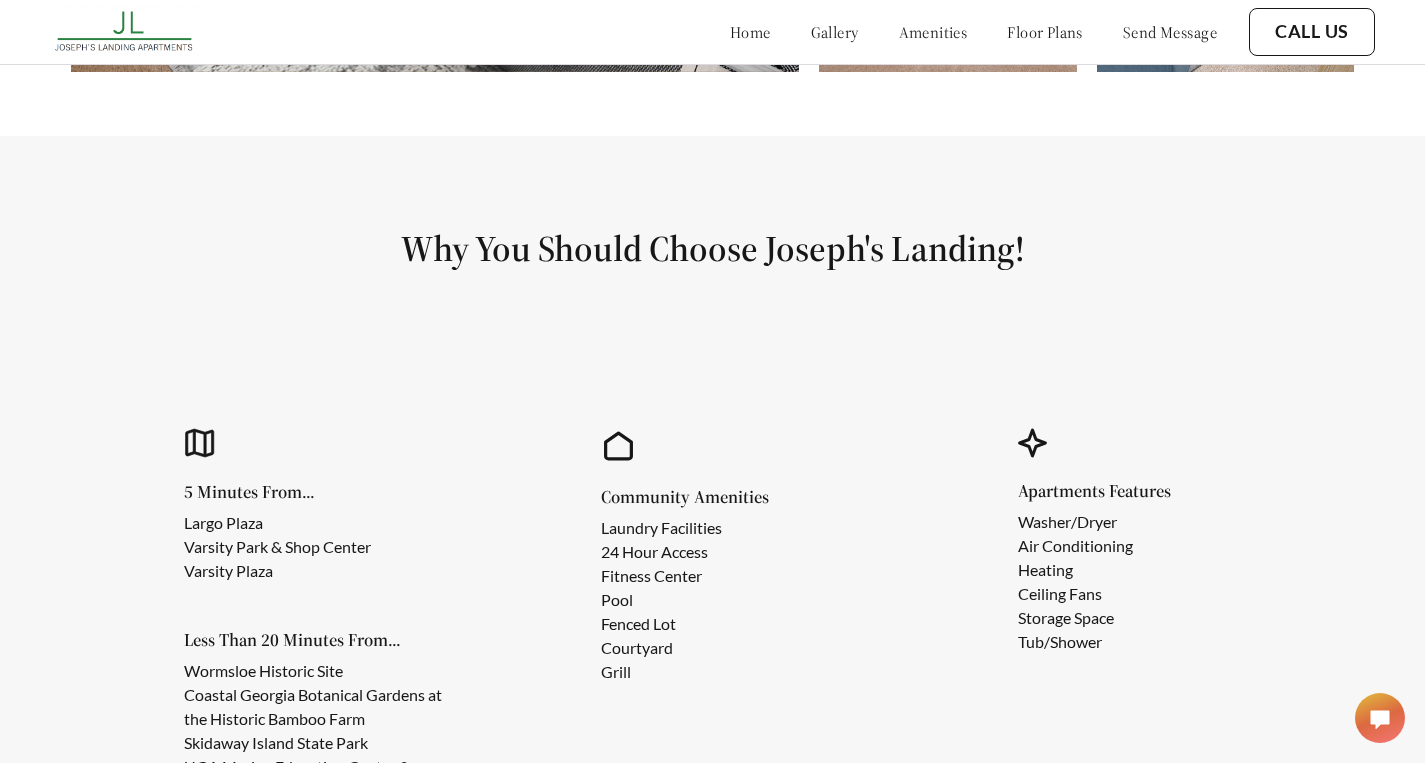 drag, startPoint x: 1439, startPoint y: 67, endPoint x: 1436, endPoint y: 358, distance: 291.01547 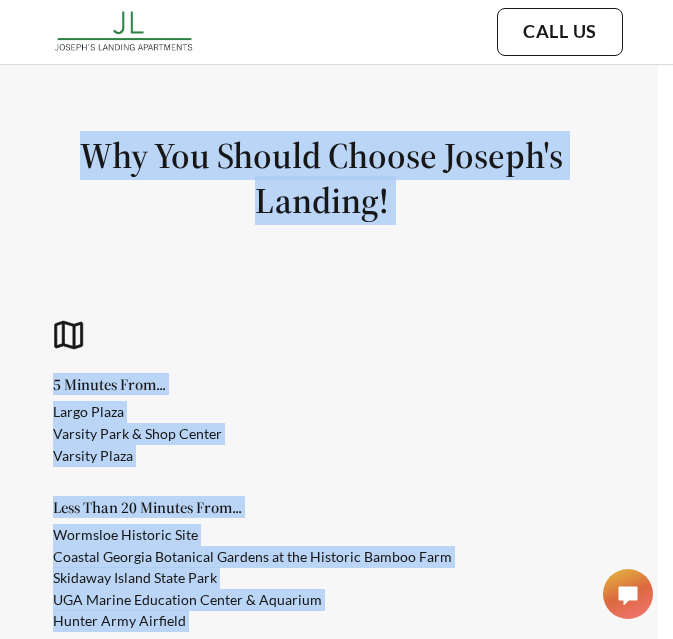 click on "5 Minutes From... Largo Plaza Varsity Park & Shop Center Varsity Plaza Less Than 20 Minutes From... Wormsloe Historic Site Coastal Georgia Botanical Gardens at the Historic Bamboo Farm Skidaway Island State Park UGA Marine Education Center & Aquarium Hunter Army Airfield" at bounding box center (331, 508) 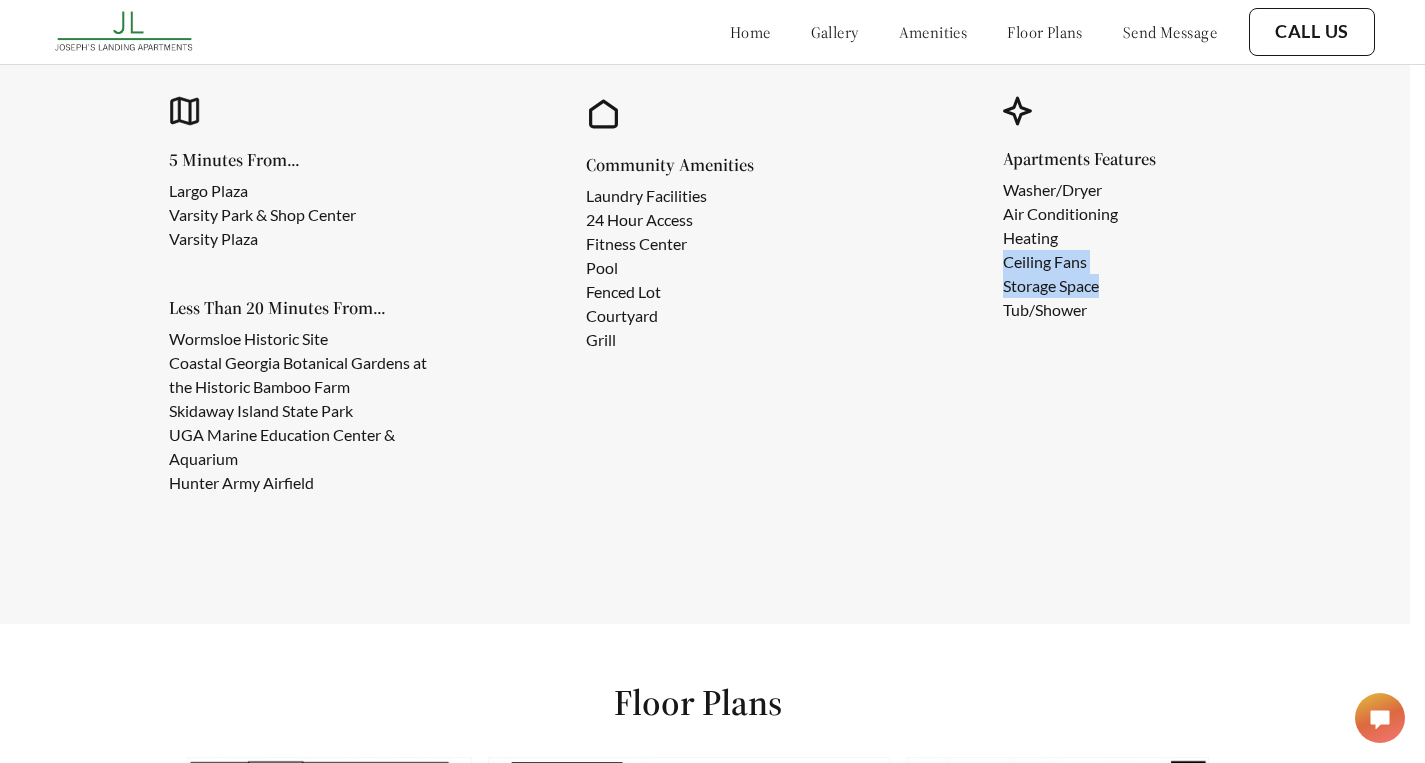 drag, startPoint x: 1422, startPoint y: 307, endPoint x: 1439, endPoint y: 257, distance: 52.810986 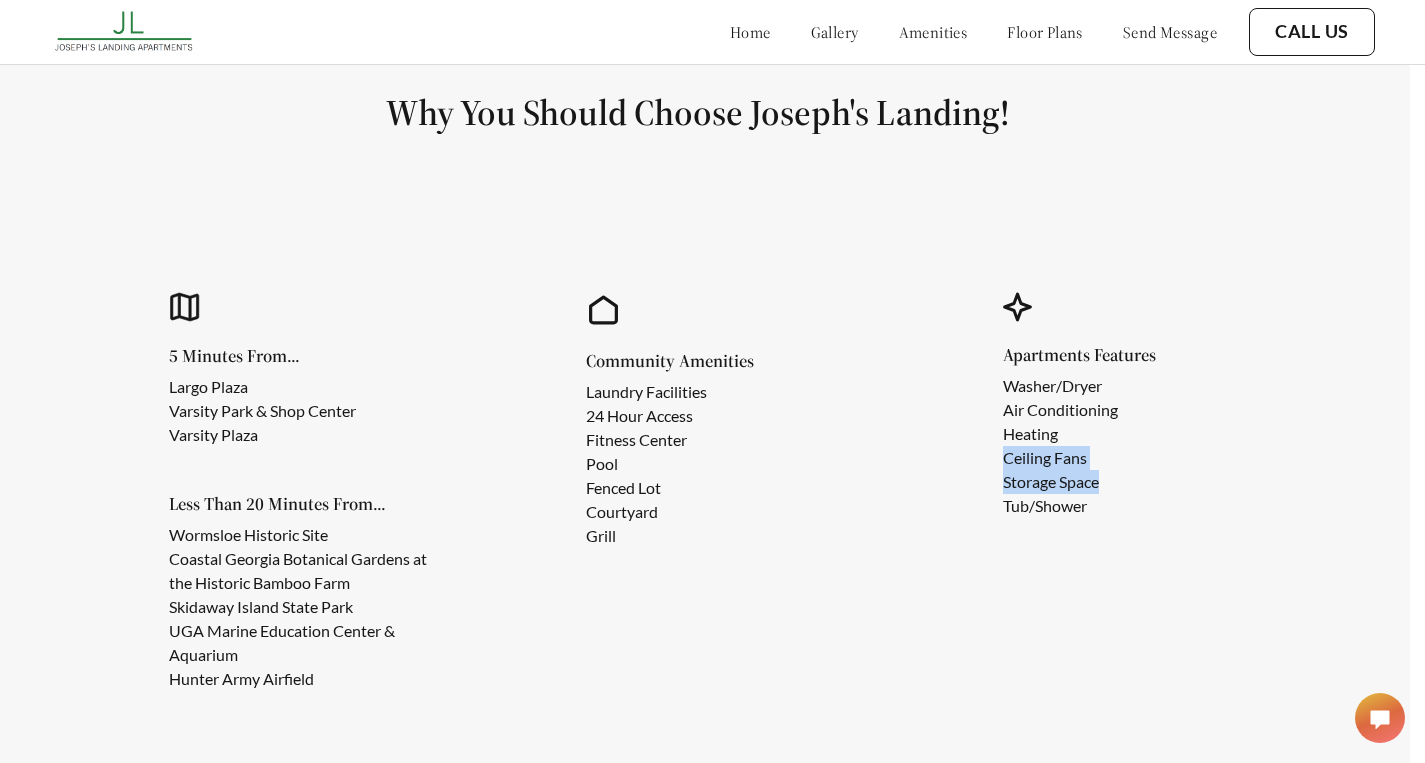 scroll, scrollTop: 1557, scrollLeft: 15, axis: both 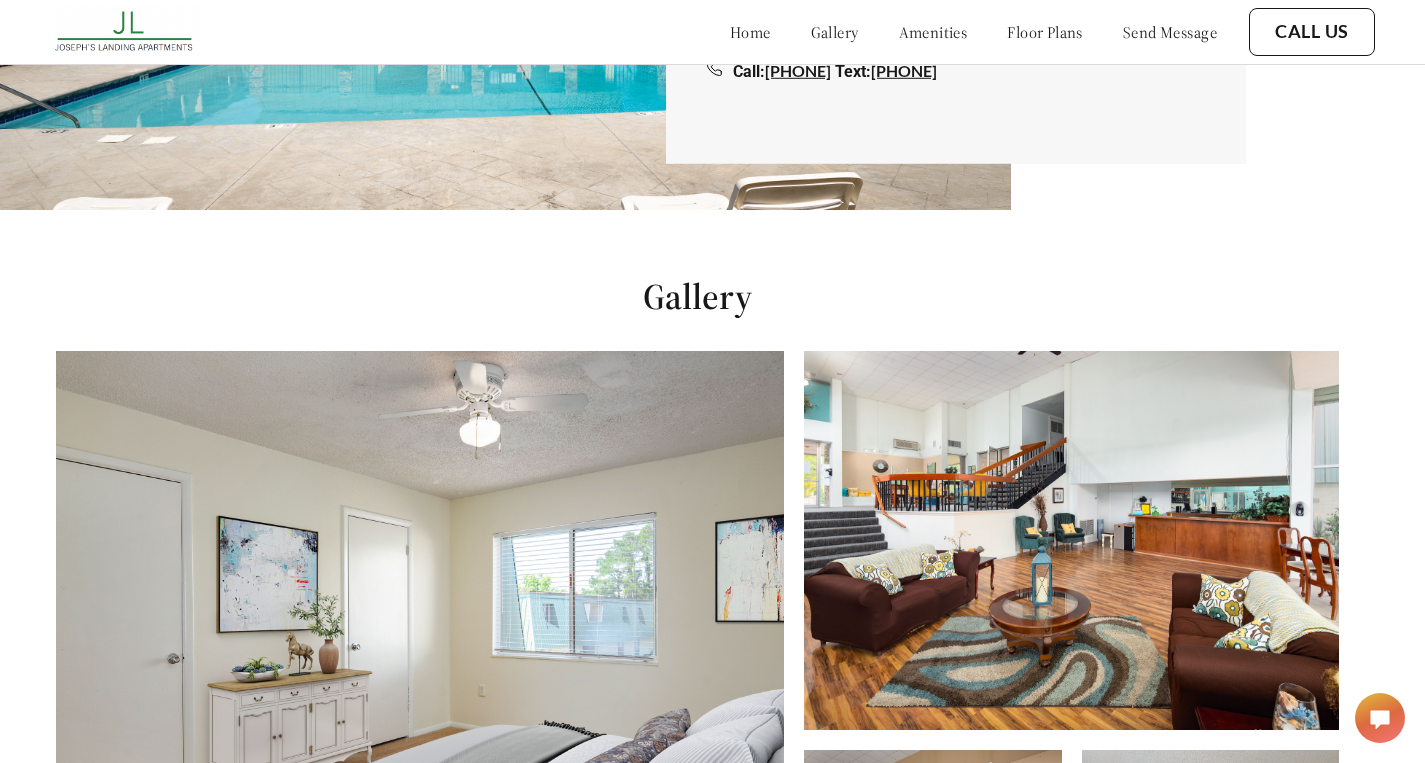drag, startPoint x: 1439, startPoint y: 349, endPoint x: 1439, endPoint y: 150, distance: 199 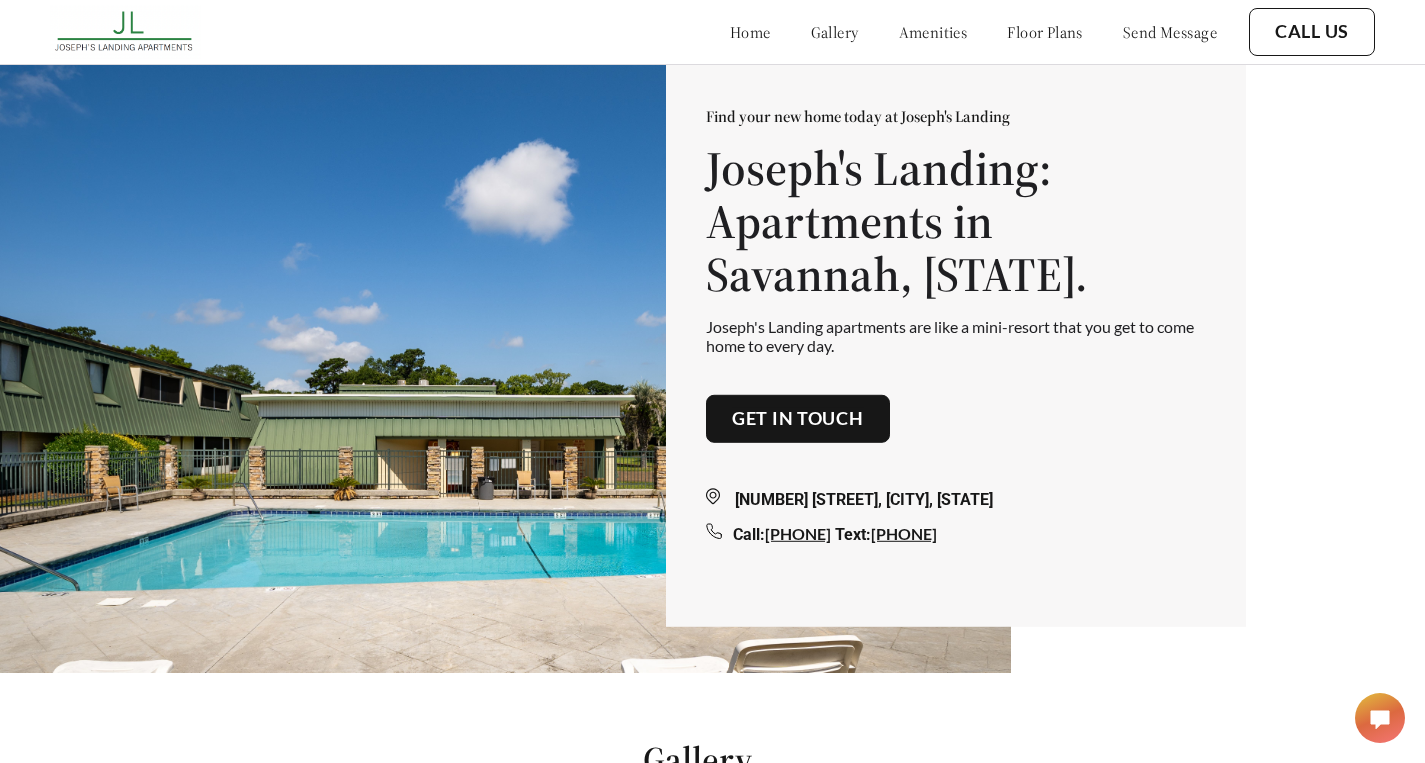 scroll, scrollTop: 0, scrollLeft: 15, axis: horizontal 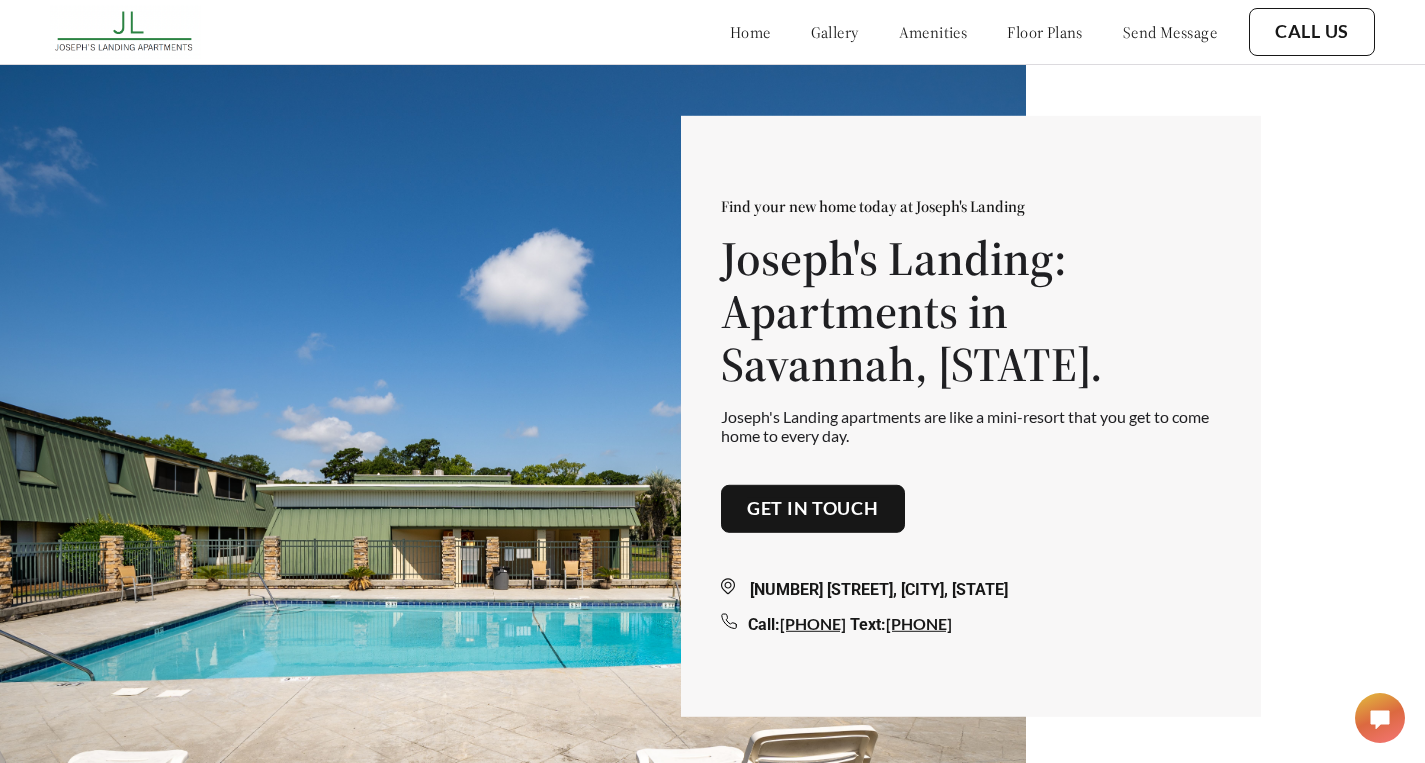 click on "floor plans" at bounding box center (1045, 32) 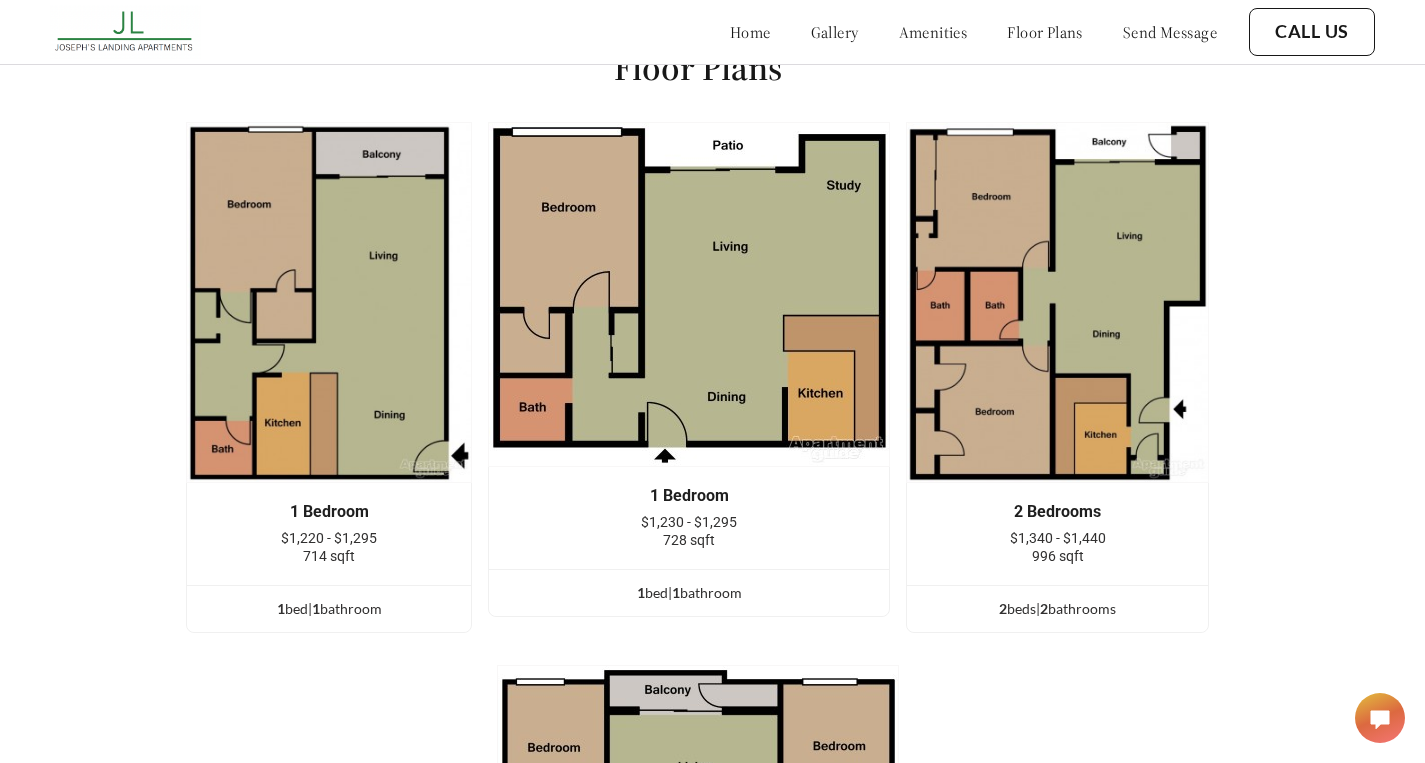 scroll, scrollTop: 2488, scrollLeft: 15, axis: both 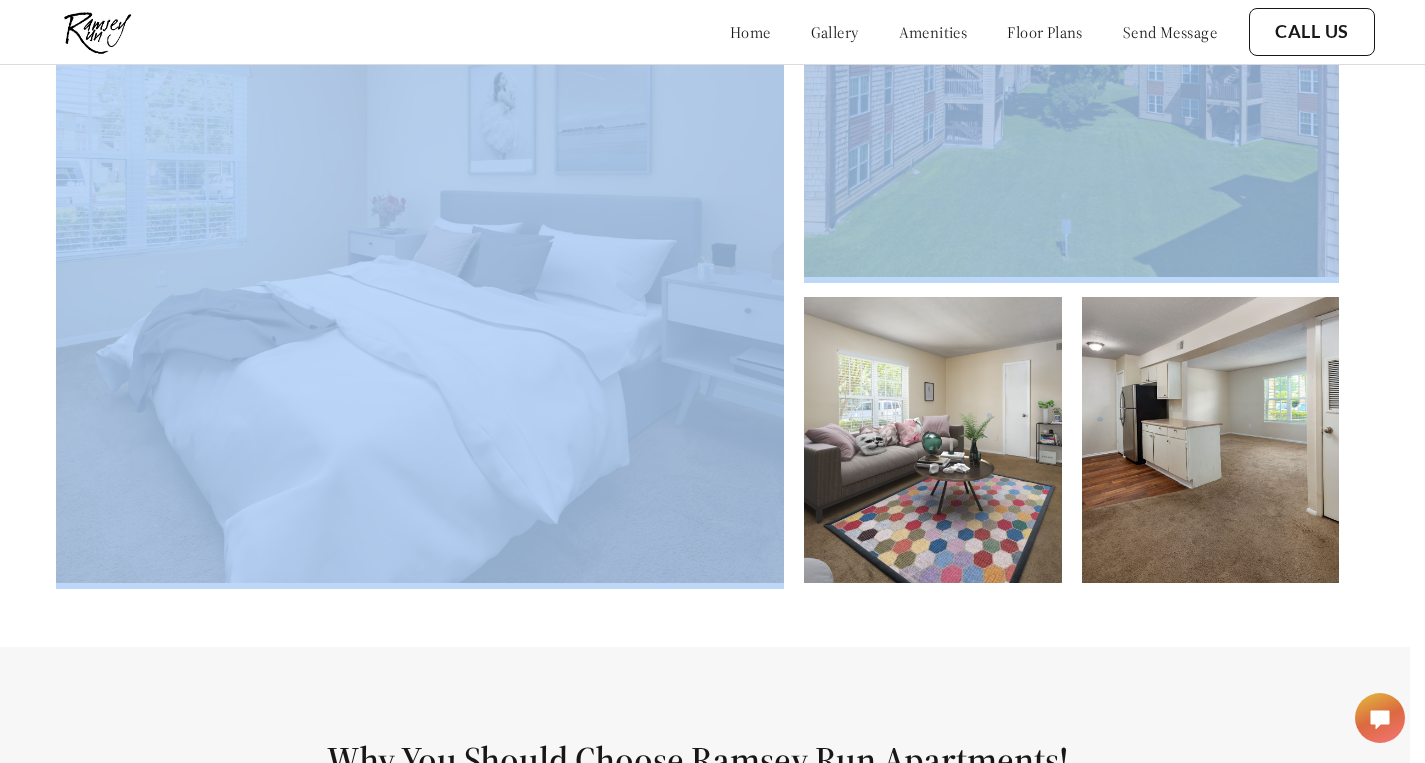 drag, startPoint x: 1439, startPoint y: 78, endPoint x: 1439, endPoint y: 252, distance: 174 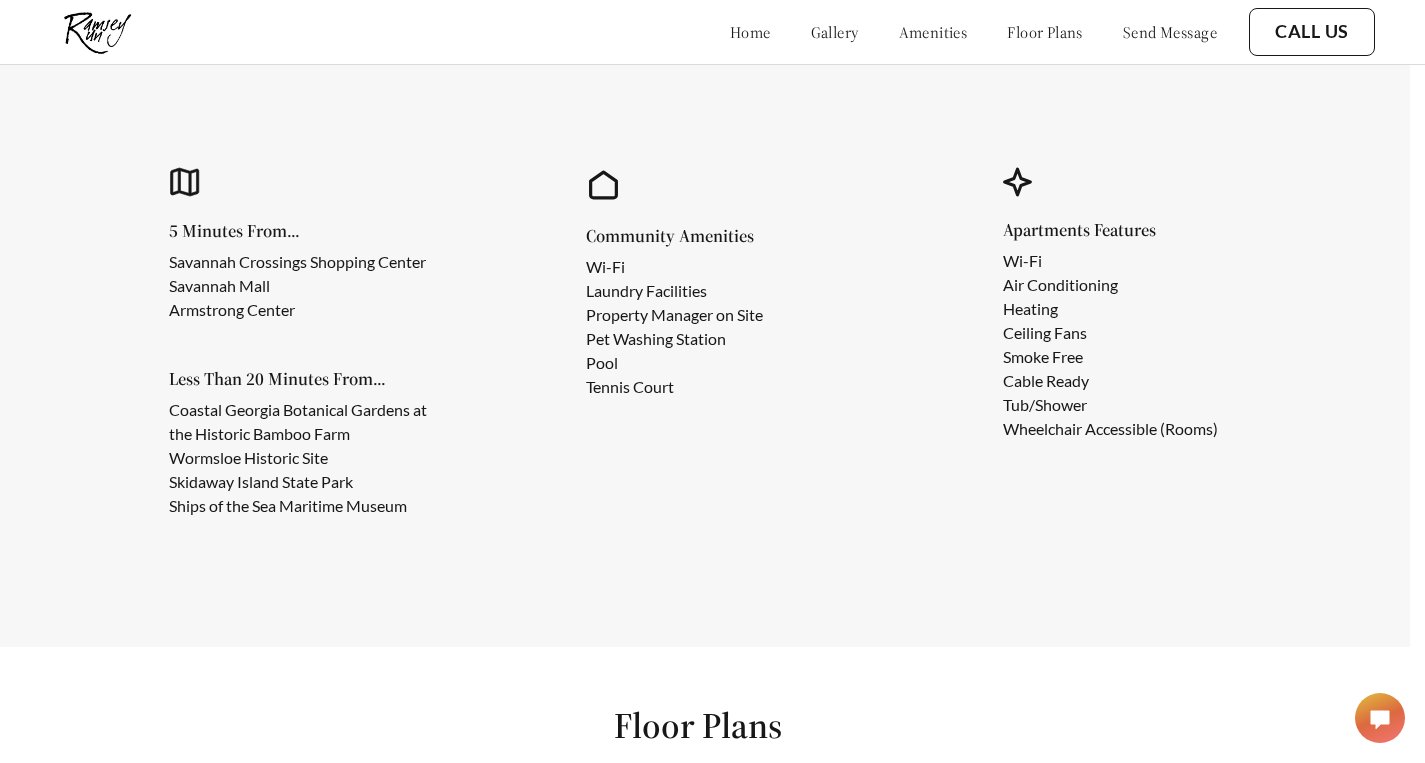 scroll, scrollTop: 1772, scrollLeft: 15, axis: both 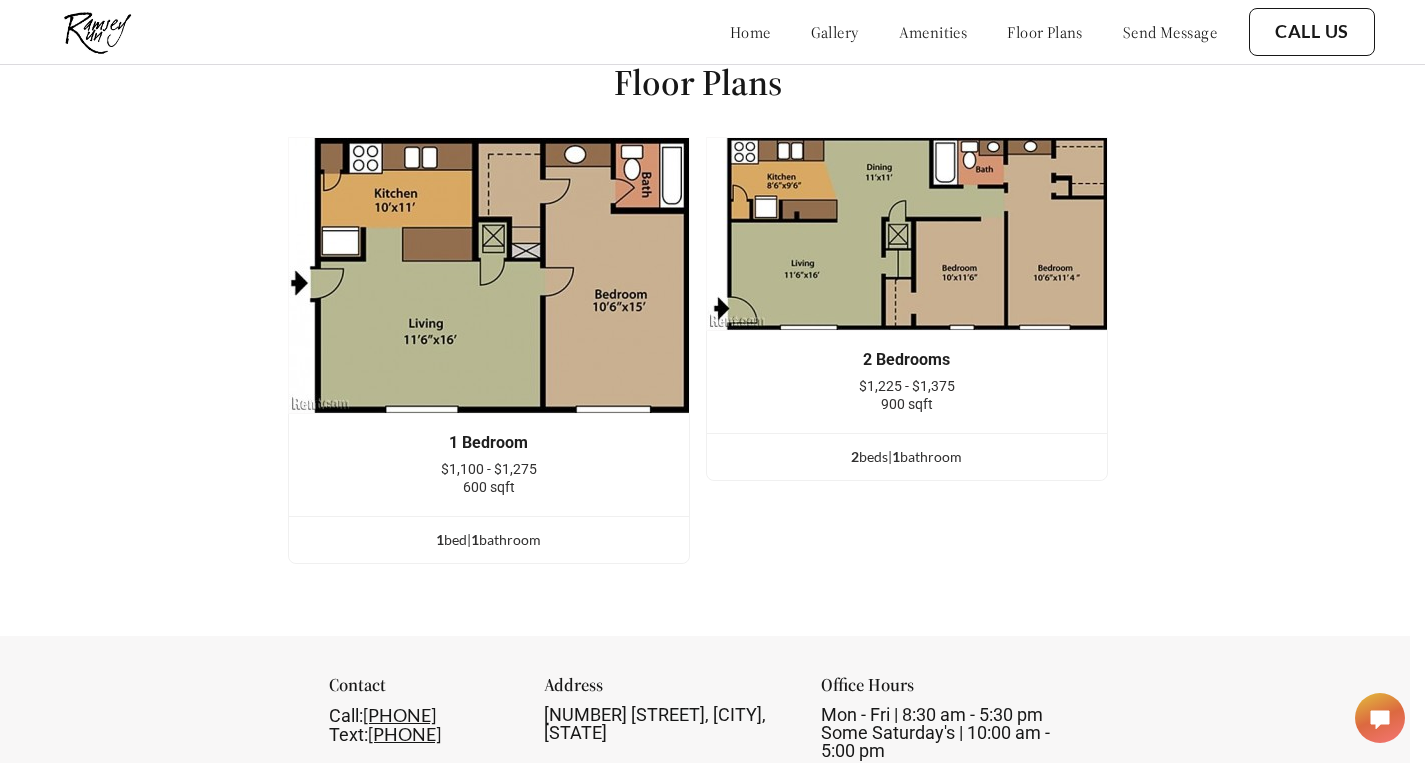 drag, startPoint x: 1439, startPoint y: 496, endPoint x: 1439, endPoint y: 514, distance: 18 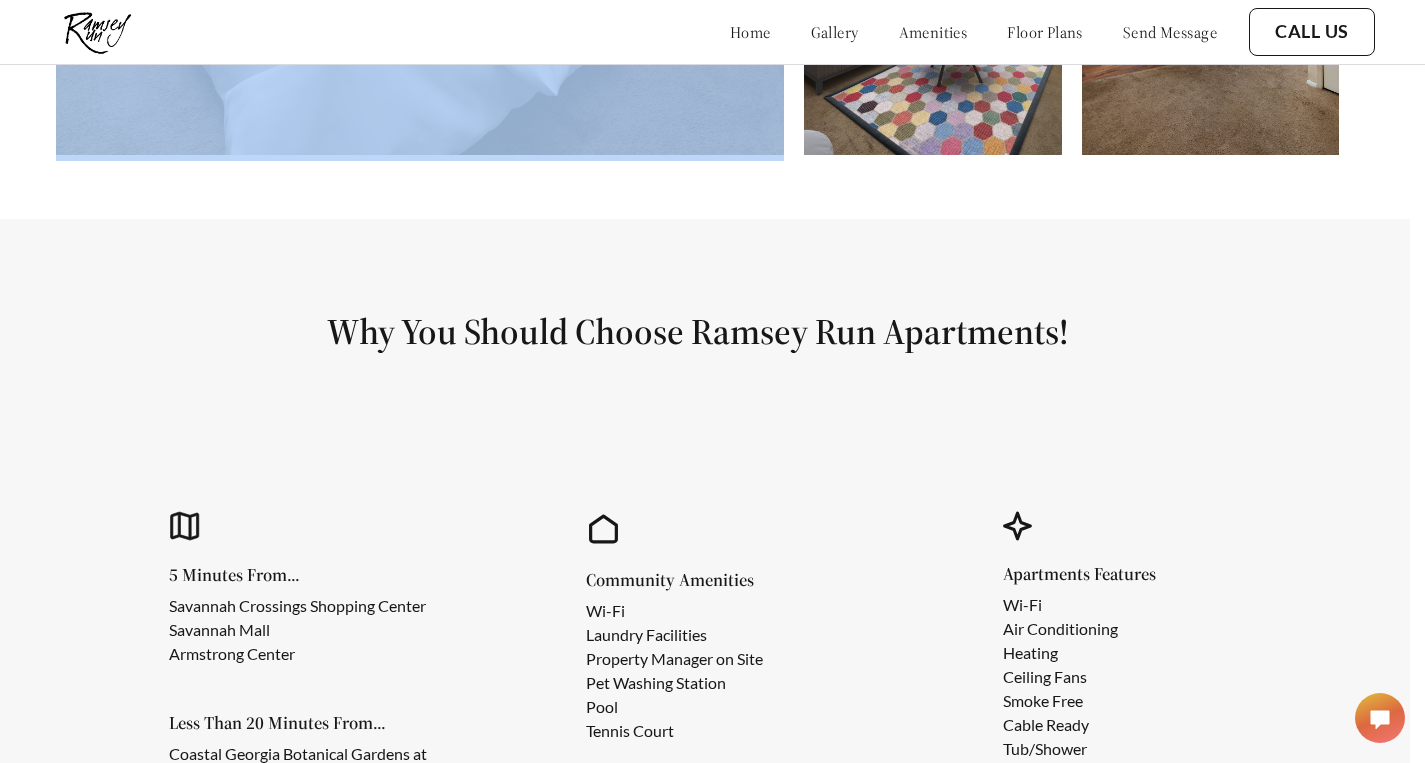 scroll, scrollTop: 1426, scrollLeft: 15, axis: both 